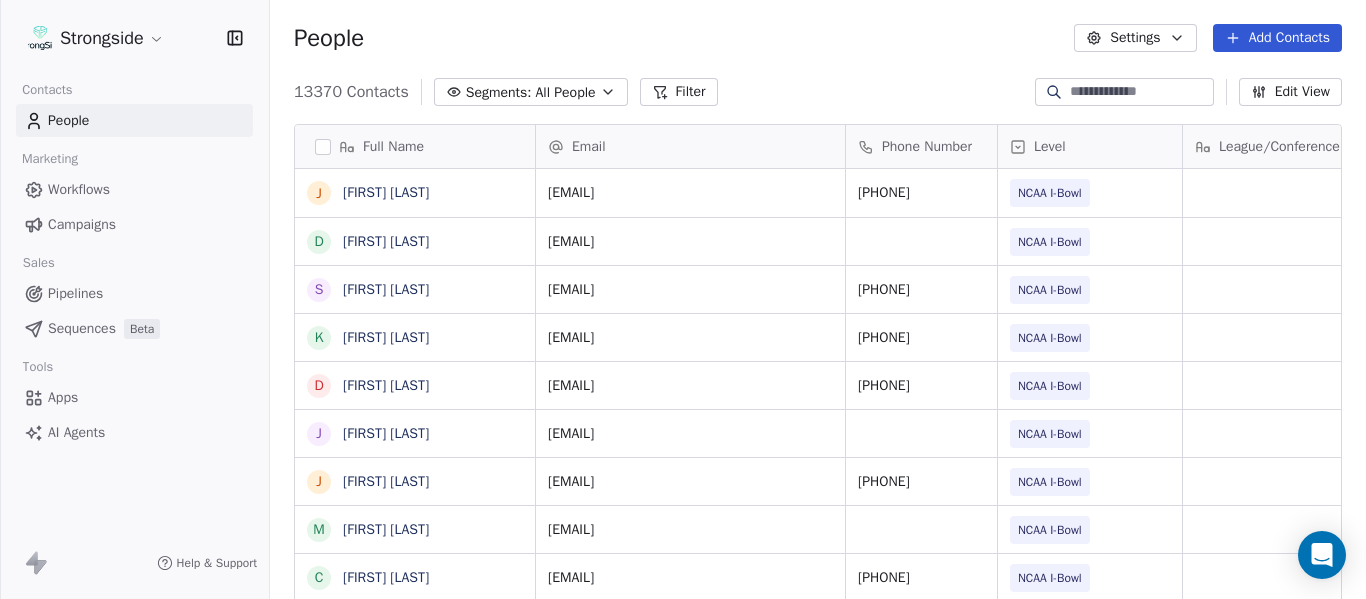 scroll, scrollTop: 0, scrollLeft: 0, axis: both 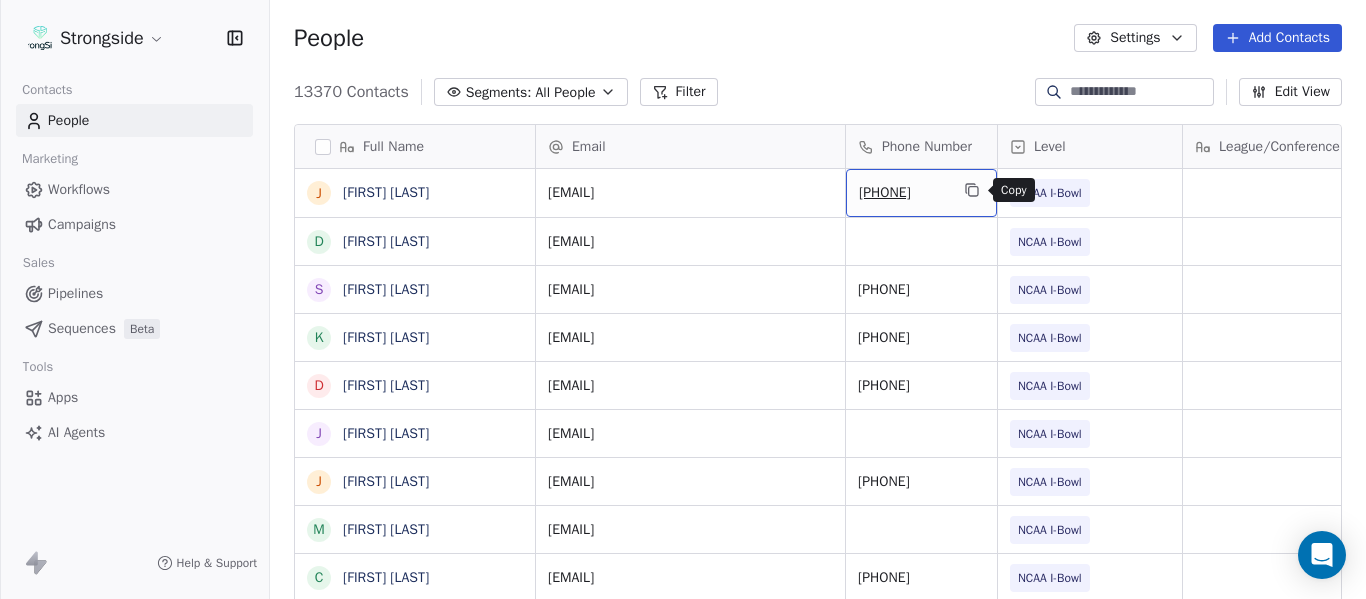 click 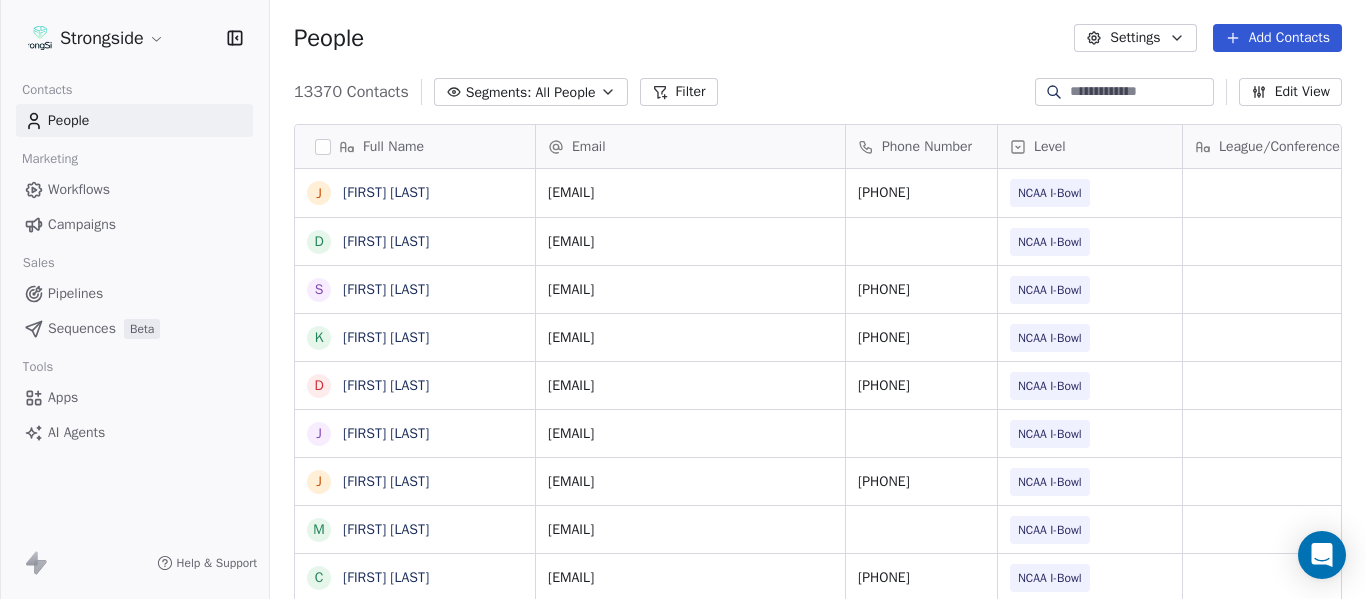 scroll, scrollTop: 5, scrollLeft: 0, axis: vertical 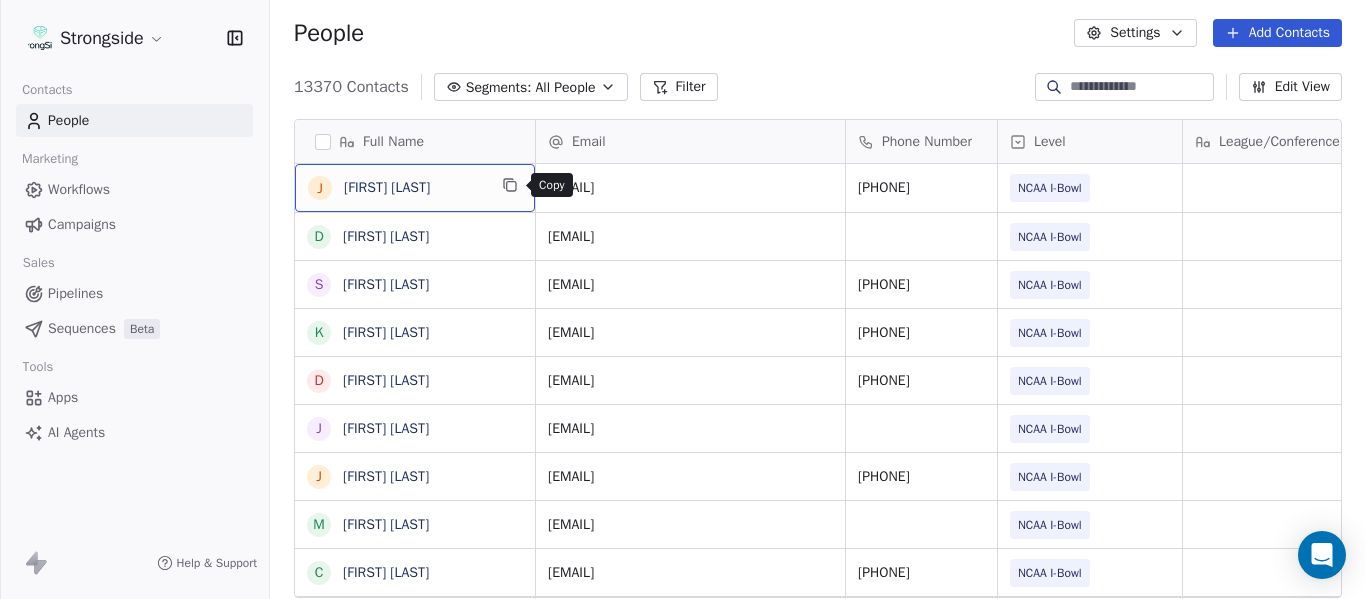 click 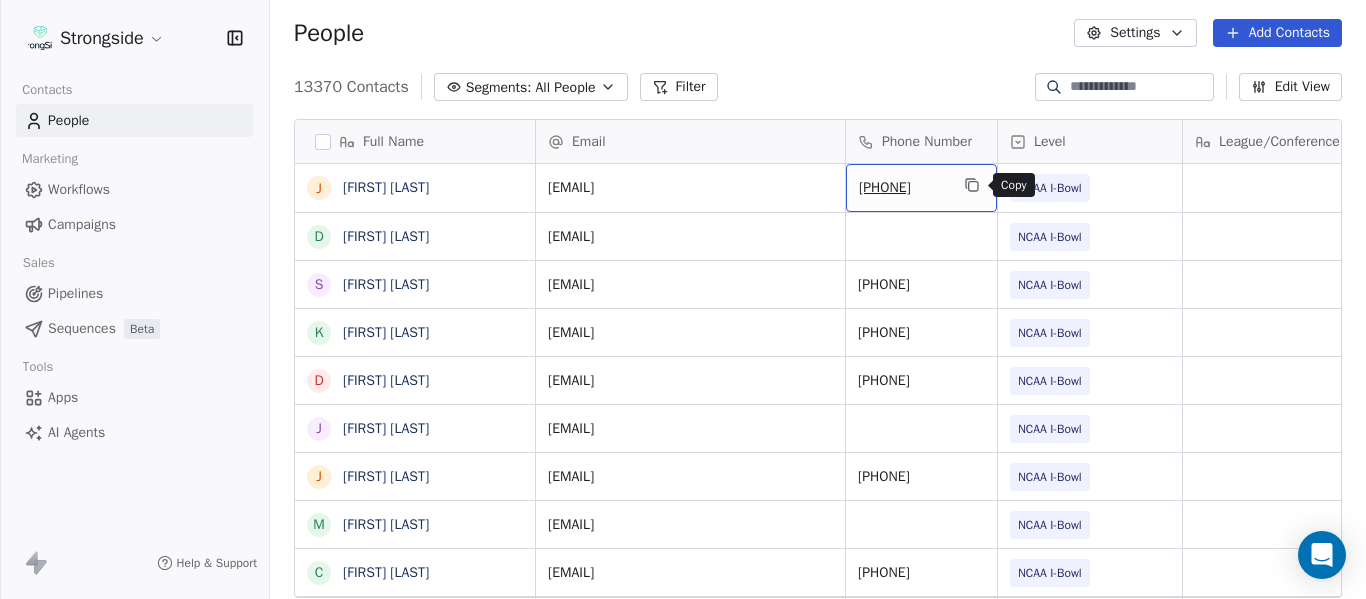 click 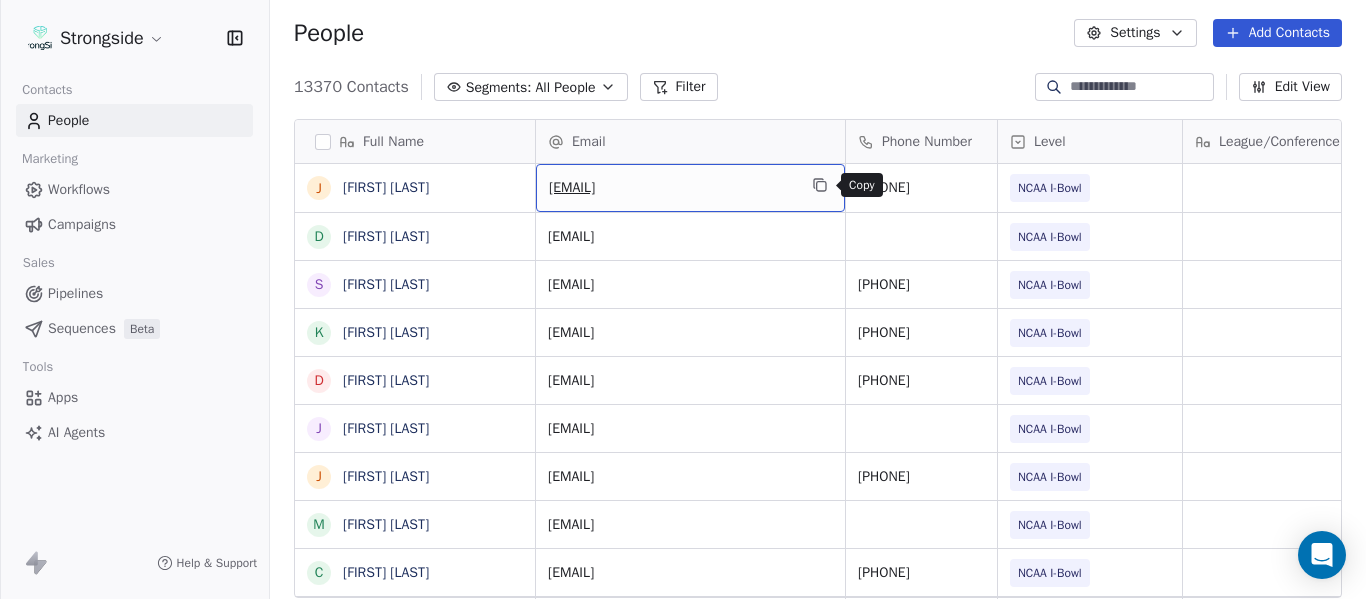 click 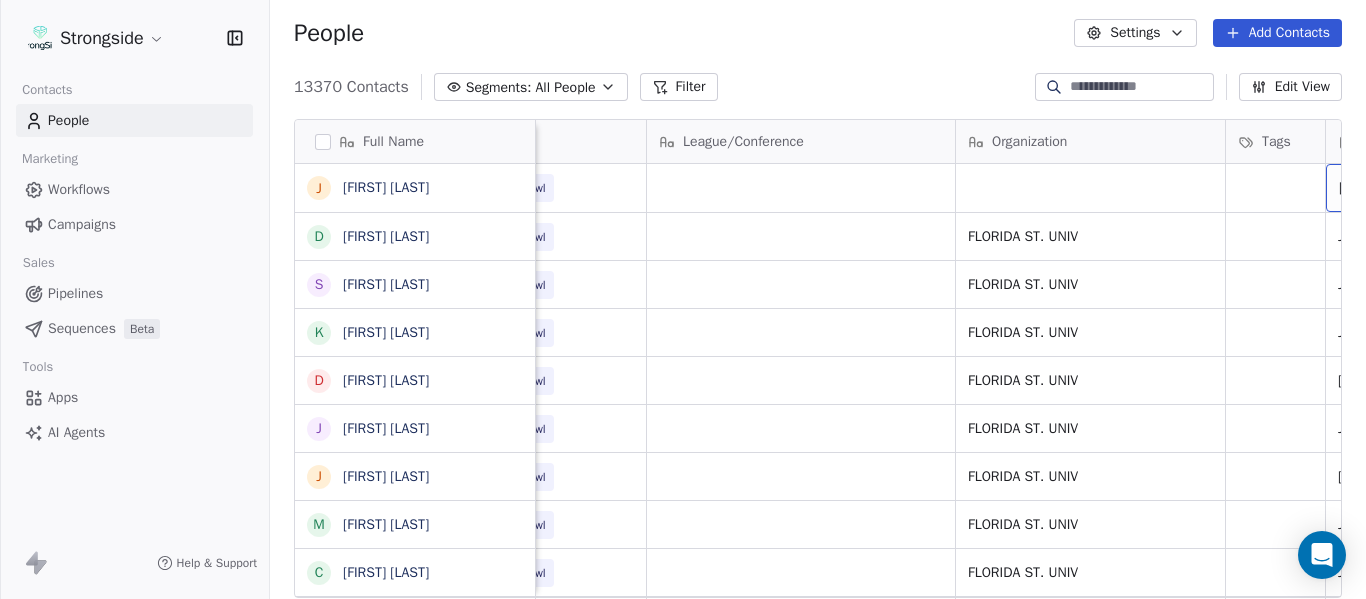 scroll, scrollTop: 0, scrollLeft: 721, axis: horizontal 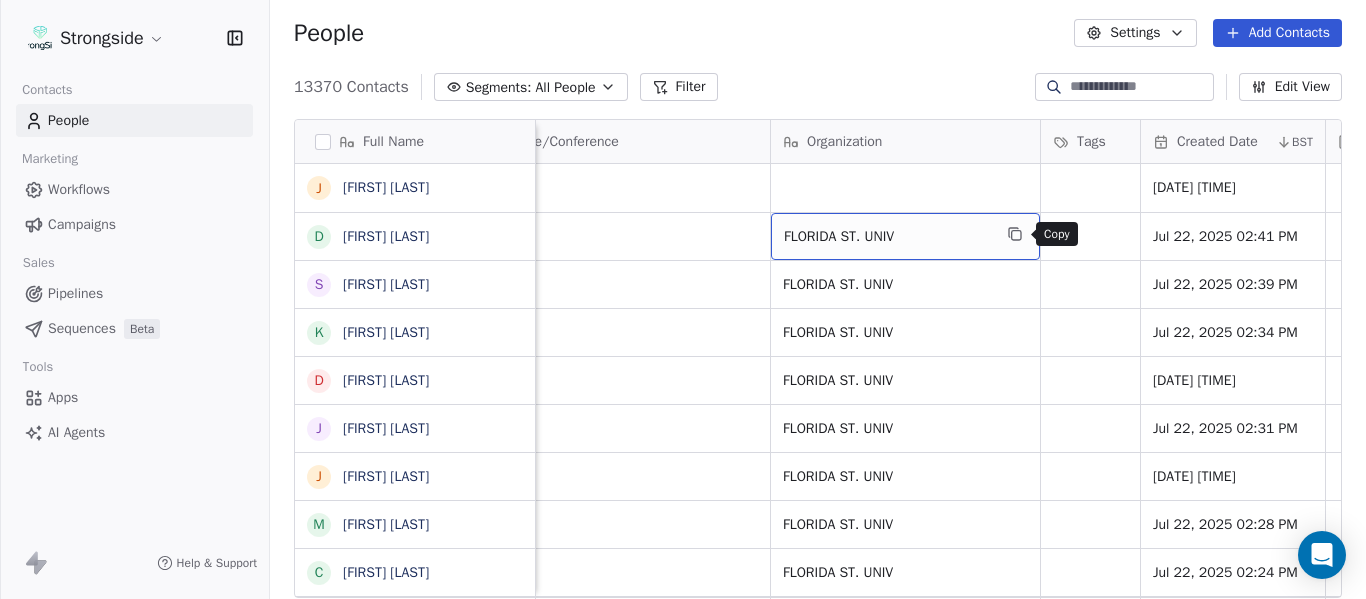 click 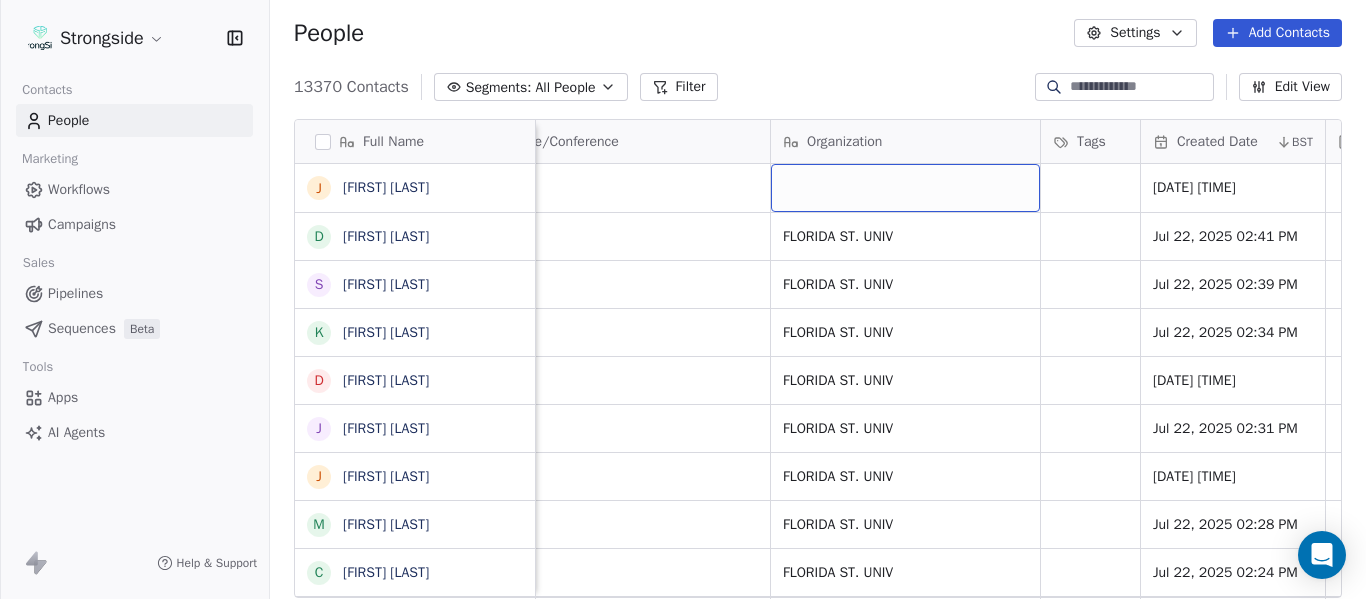 click at bounding box center [905, 188] 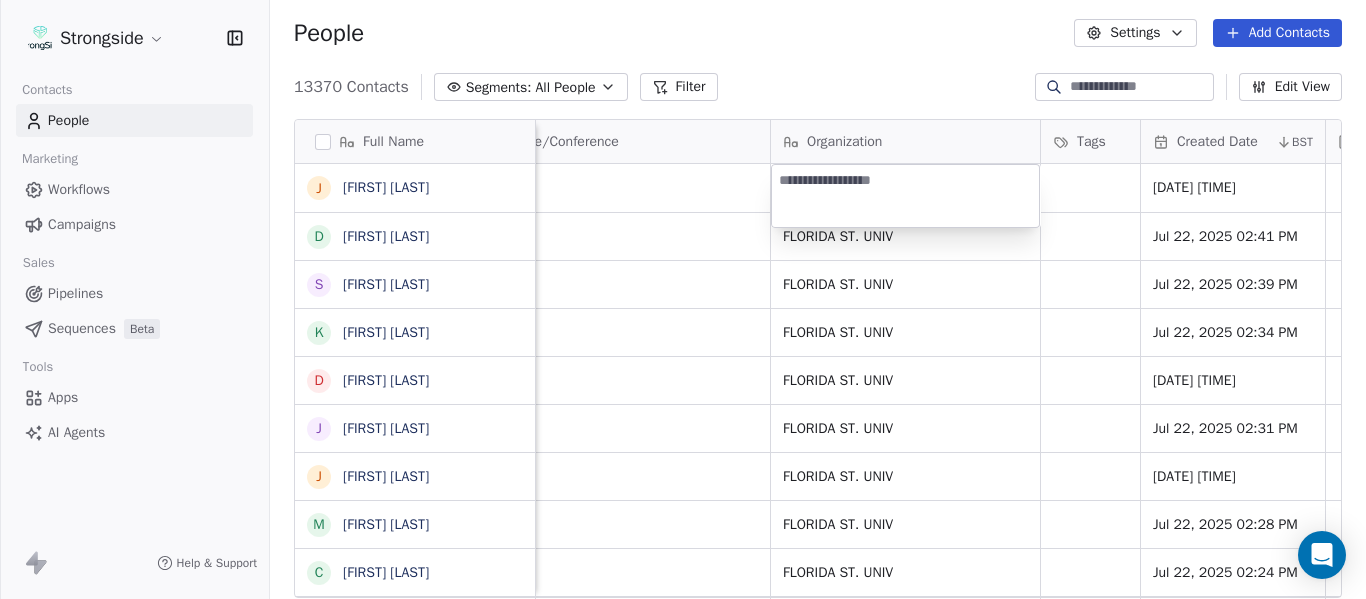 type on "**********" 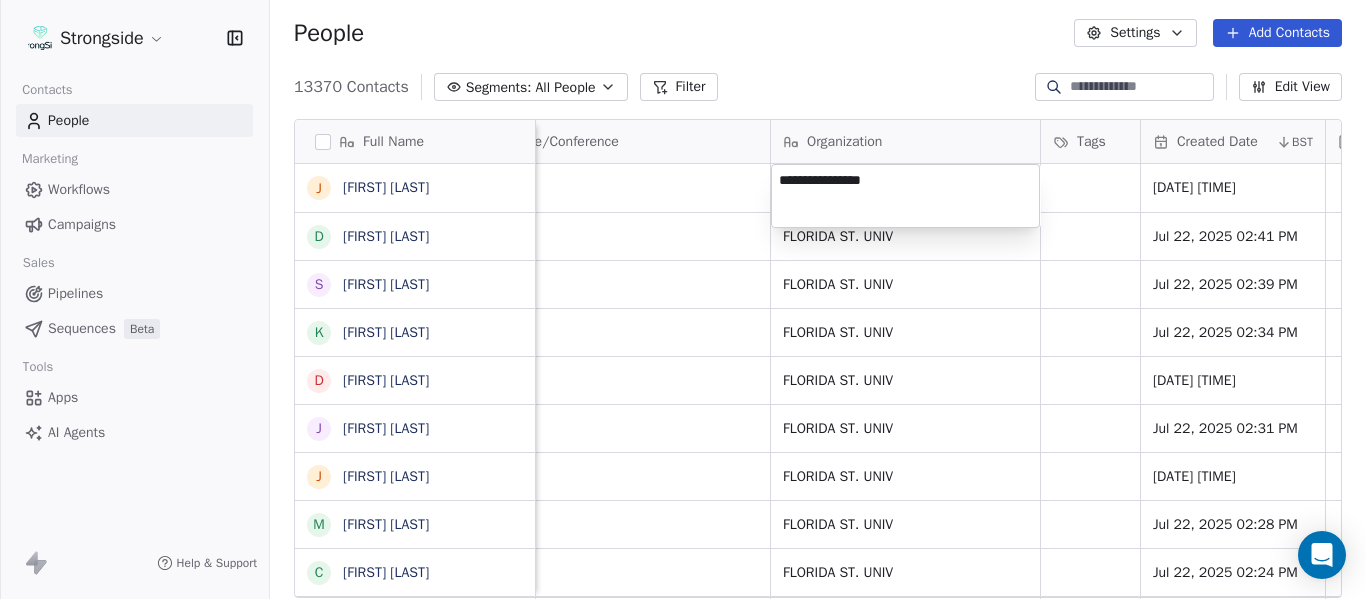 click on "Strongside Contacts People Marketing Workflows Campaigns Sales Pipelines Sequences Beta Tools Apps AI Agents Help & Support People Settings Add Contacts 13370 Contacts Segments: All People Filter Edit View Tag Add to Sequence Export Full Name J [FIRST] [LAST] D [FIRST] [LAST] S [FIRST] [LAST] K [FIRST] [LAST] D [FIRST] [LAST] J [FIRST] [LAST] J [FIRST] [LAST] M [FIRST] [LAST] C [FIRST] [LAST] M [FIRST] [LAST] J [FIRST] [LAST] D [FIRST] [LAST] R [FIRST] [LAST] V [FIRST] [LAST] B [FIRST] [LAST] J [FIRST] [LAST] J [FIRST] [LAST] C [FIRST] [LAST] C [FIRST] [LAST] B [FIRST] [LAST] R [FIRST] [LAST] J [FIRST] [LAST] E [FIRST] [LAST] A [FIRST] [LAST] K [FIRST] [LAST] K [FIRST] [LAST] N [FIRST] [LAST] J [FIRST] [LAST] F [FIRST] [LAST] Email Phone Number Level League/Conference Organization Tags Created Date BST Recruiting (HS & Other) ([PHONE])" at bounding box center (683, 299) 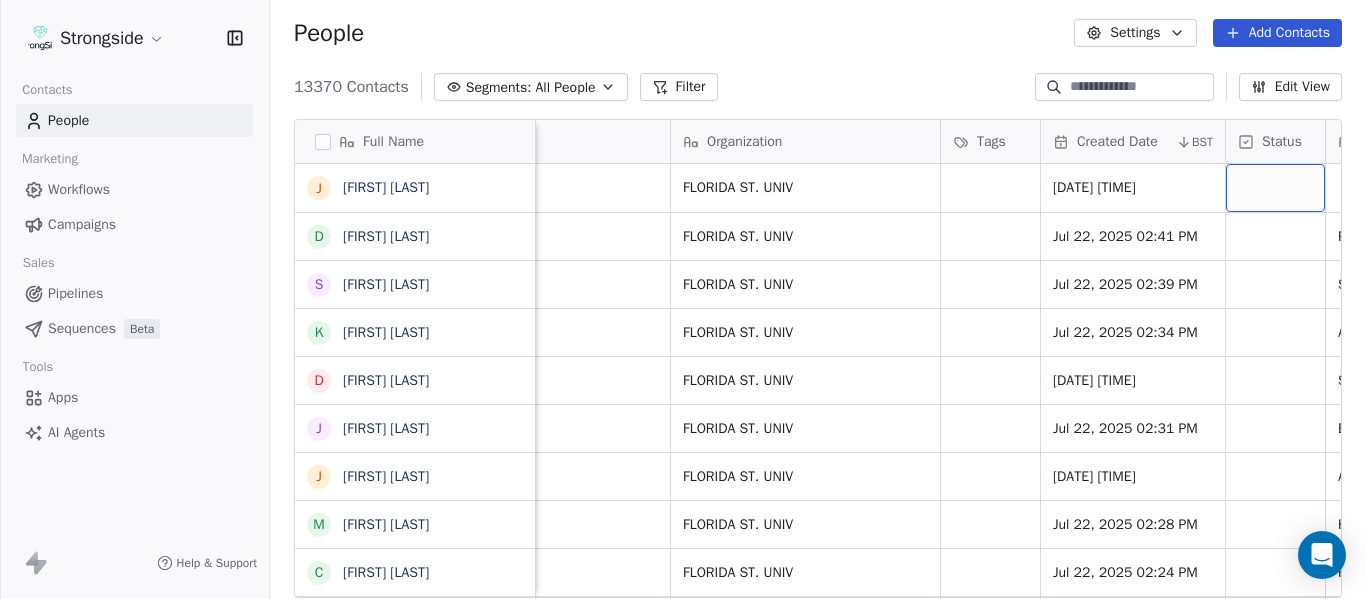 scroll, scrollTop: 0, scrollLeft: 1088, axis: horizontal 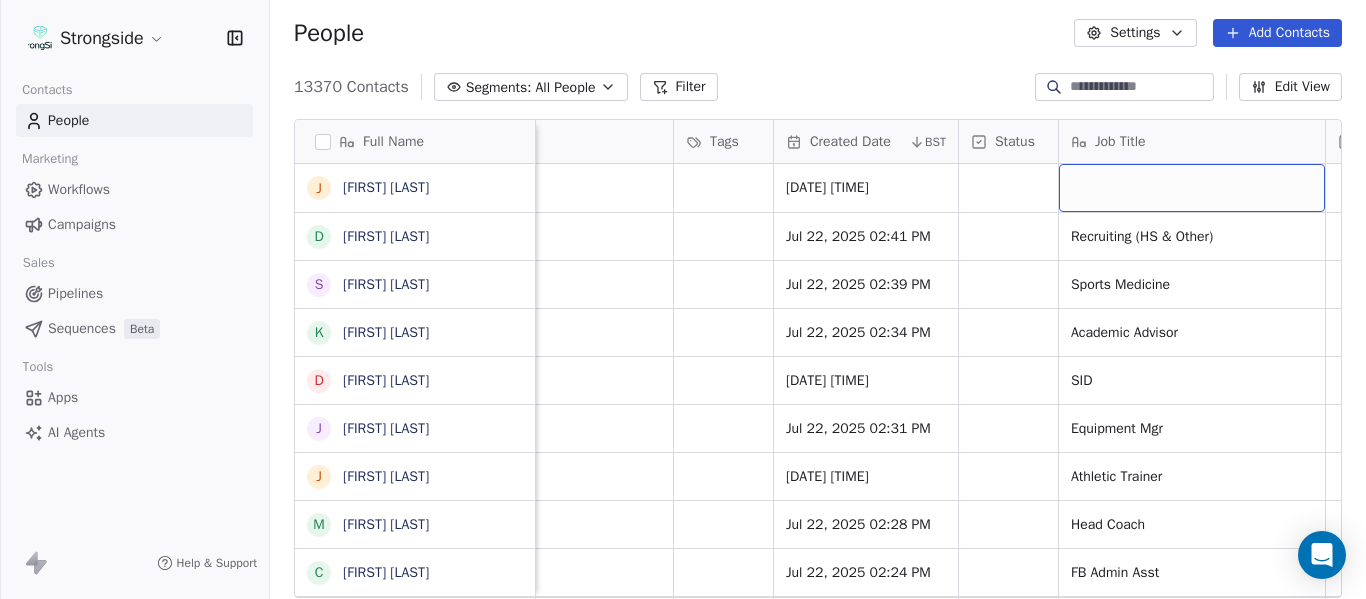 click at bounding box center (1192, 188) 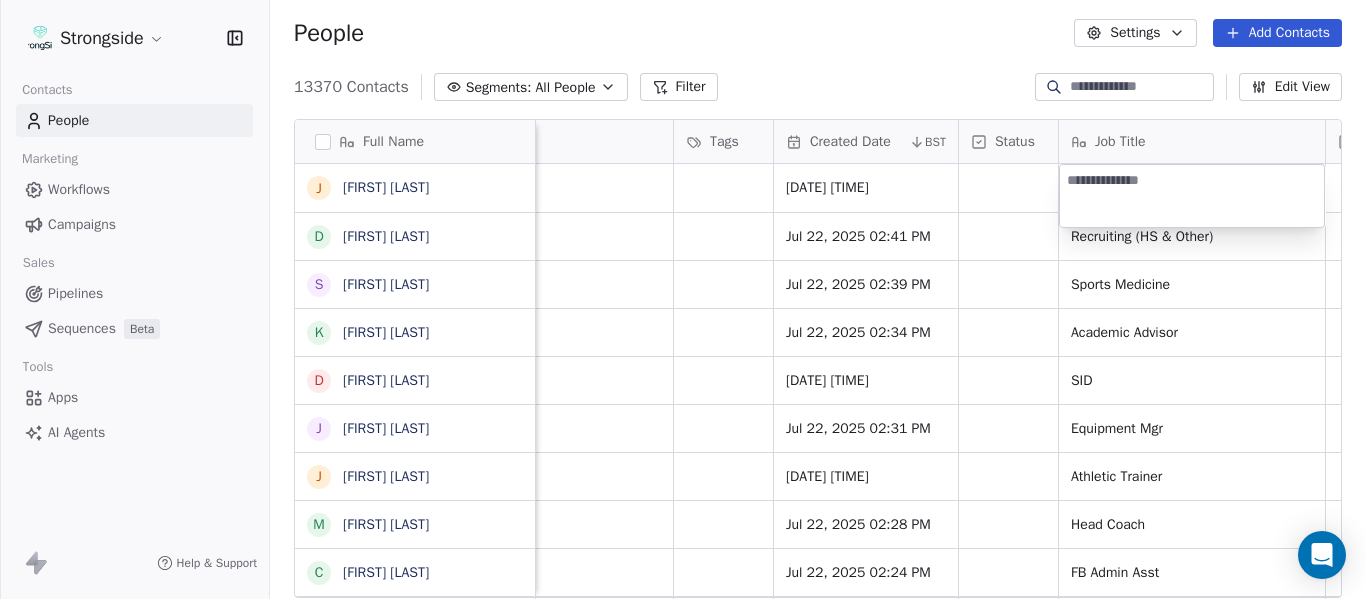 type on "**********" 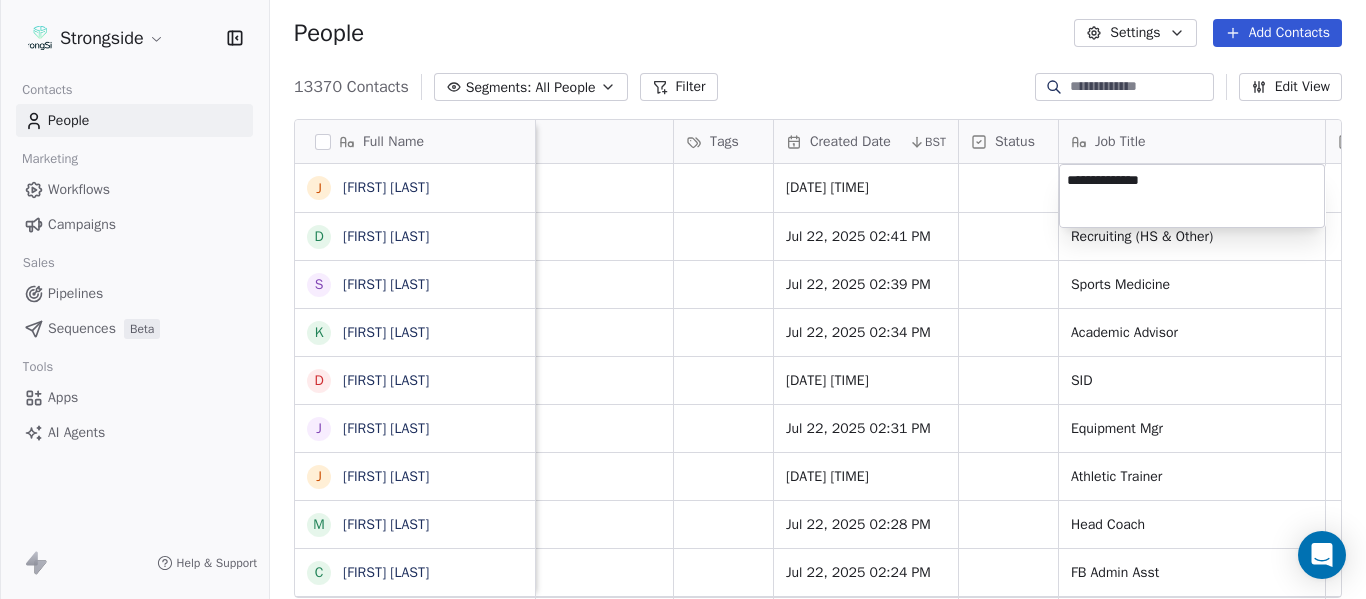 drag, startPoint x: 899, startPoint y: 41, endPoint x: 938, endPoint y: 77, distance: 53.075417 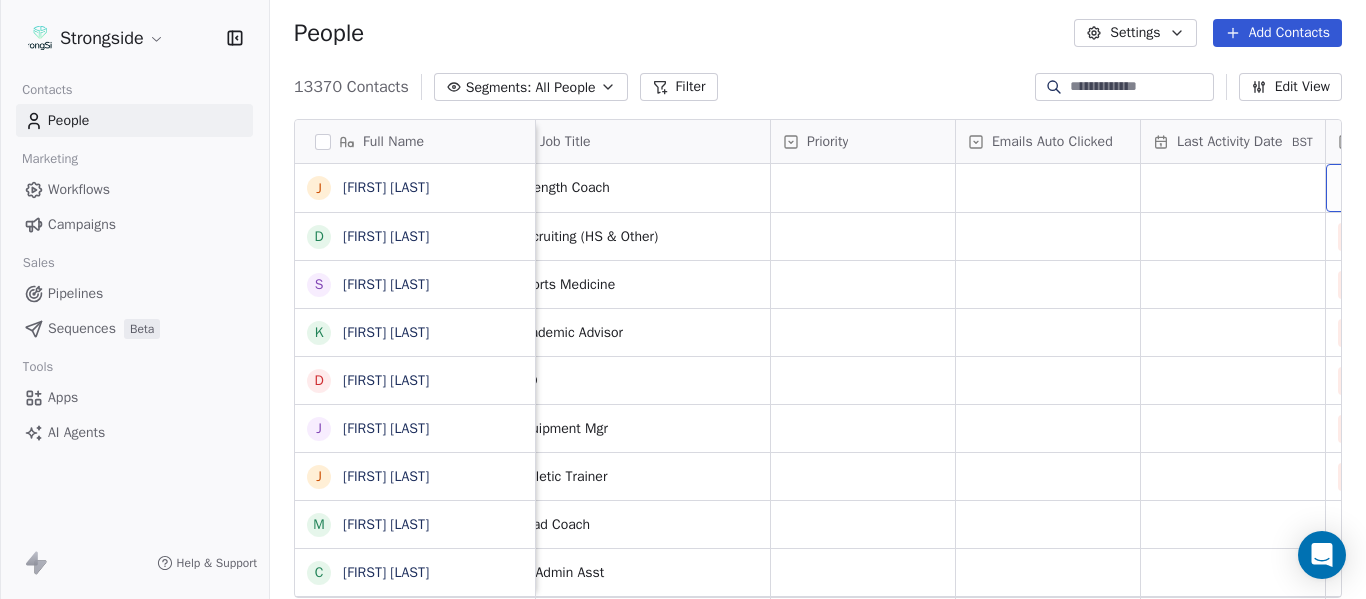 scroll, scrollTop: 0, scrollLeft: 1828, axis: horizontal 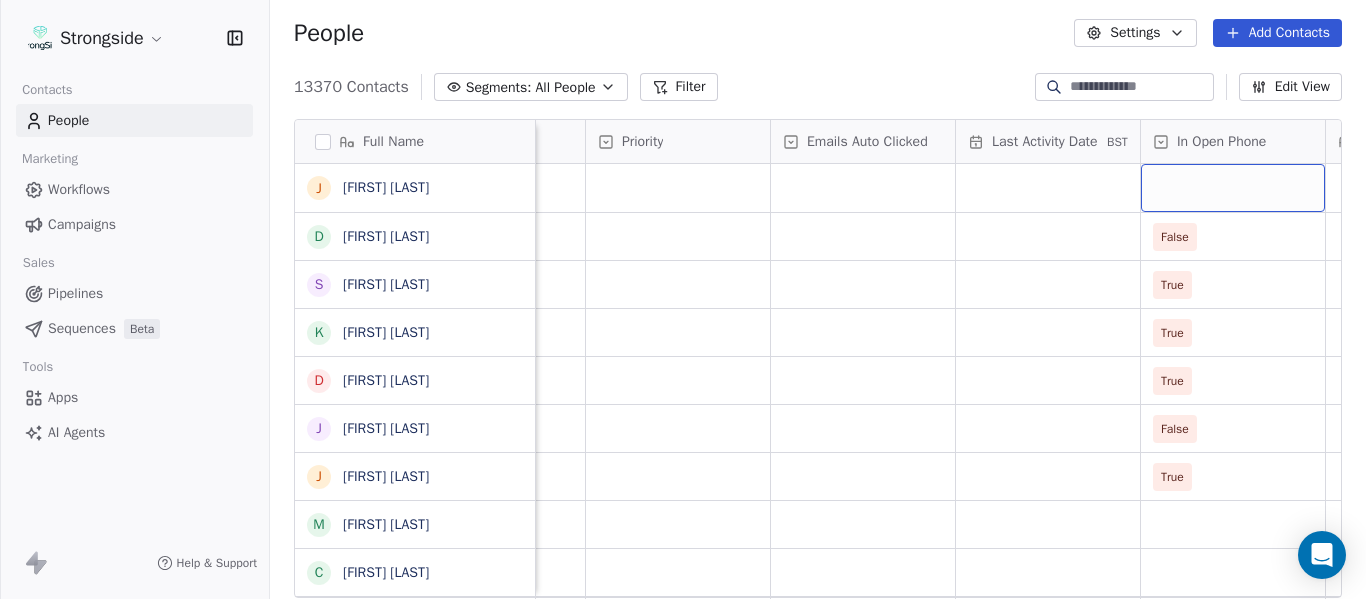 click at bounding box center [1233, 188] 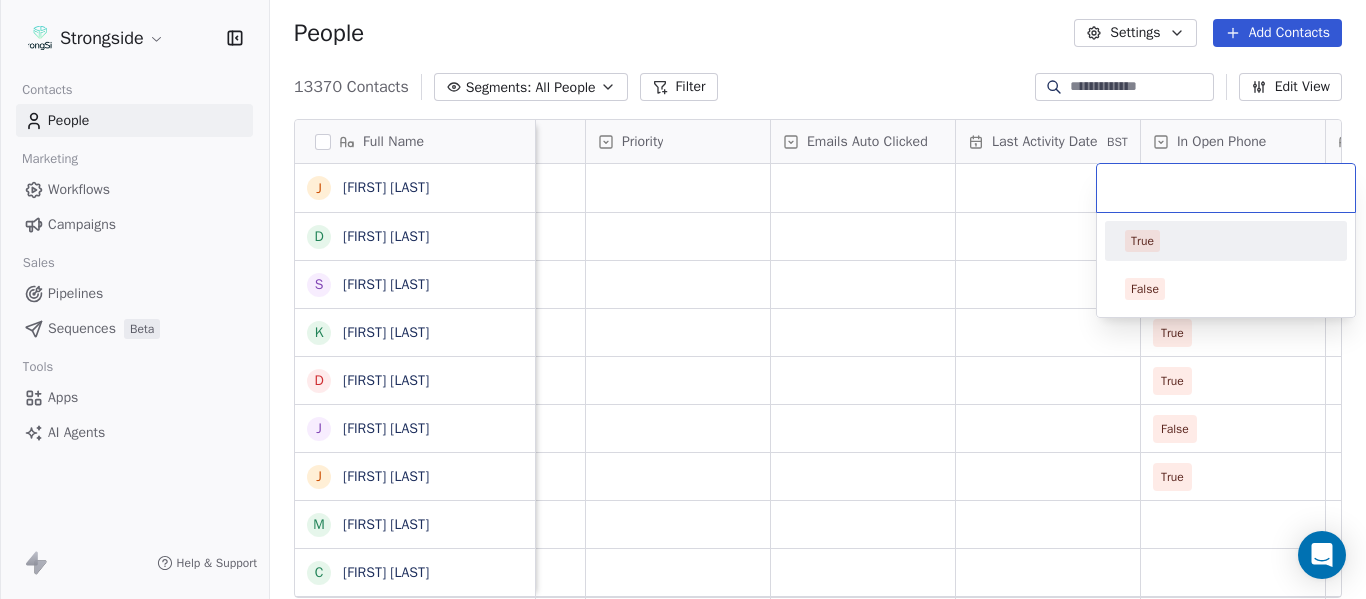 click on "True" at bounding box center (1226, 241) 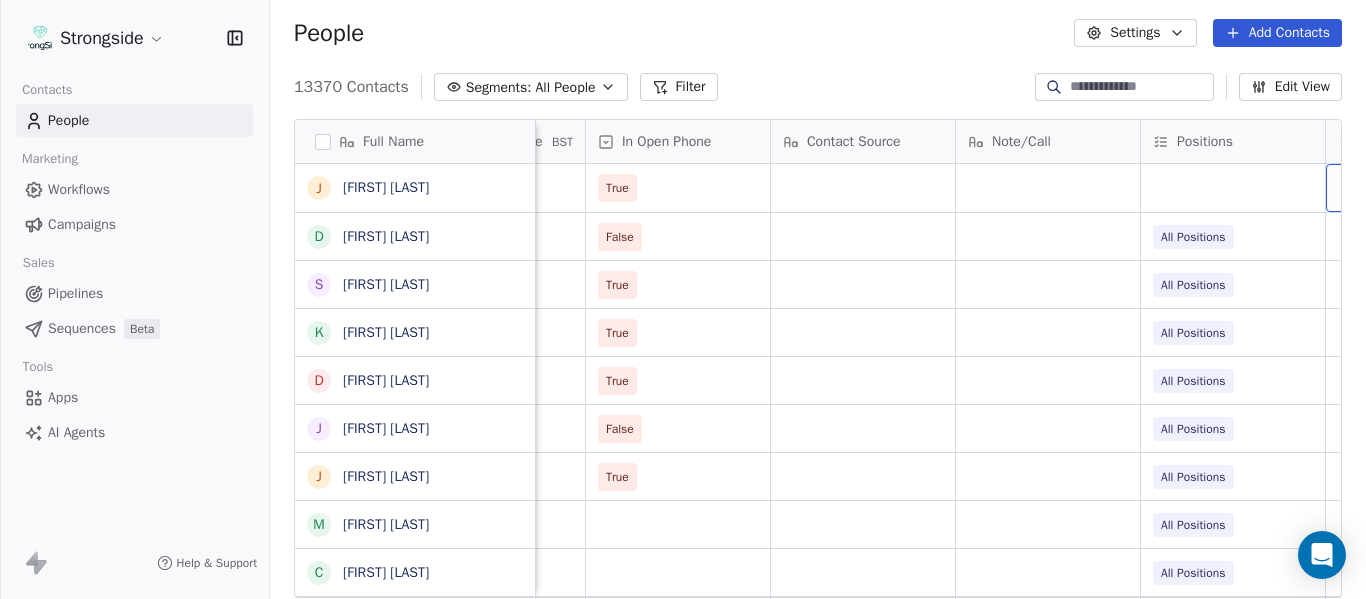 scroll, scrollTop: 0, scrollLeft: 2568, axis: horizontal 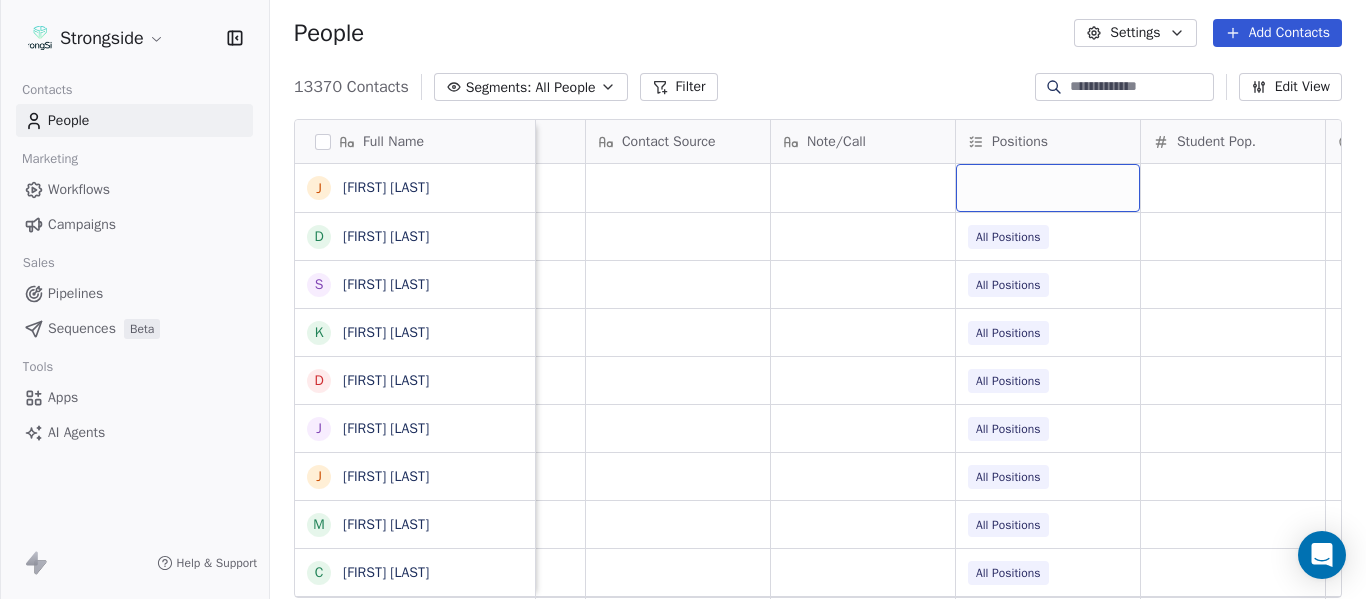 click at bounding box center (1048, 188) 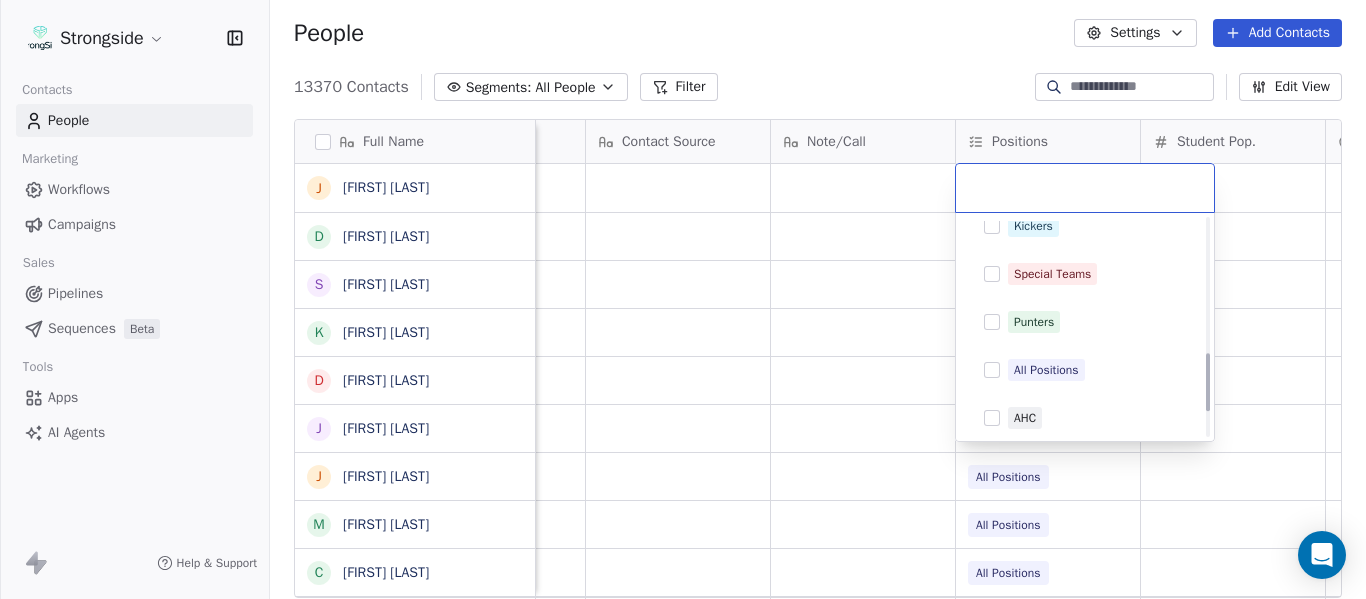 scroll, scrollTop: 500, scrollLeft: 0, axis: vertical 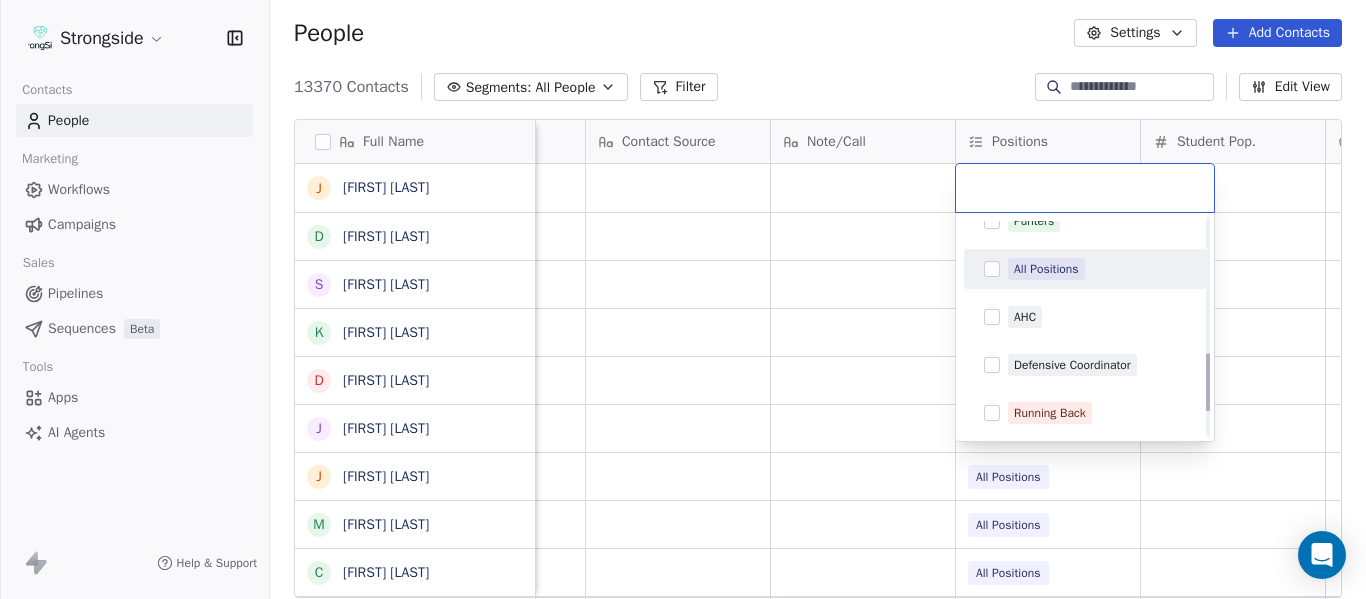 click on "All Positions" at bounding box center [1046, 269] 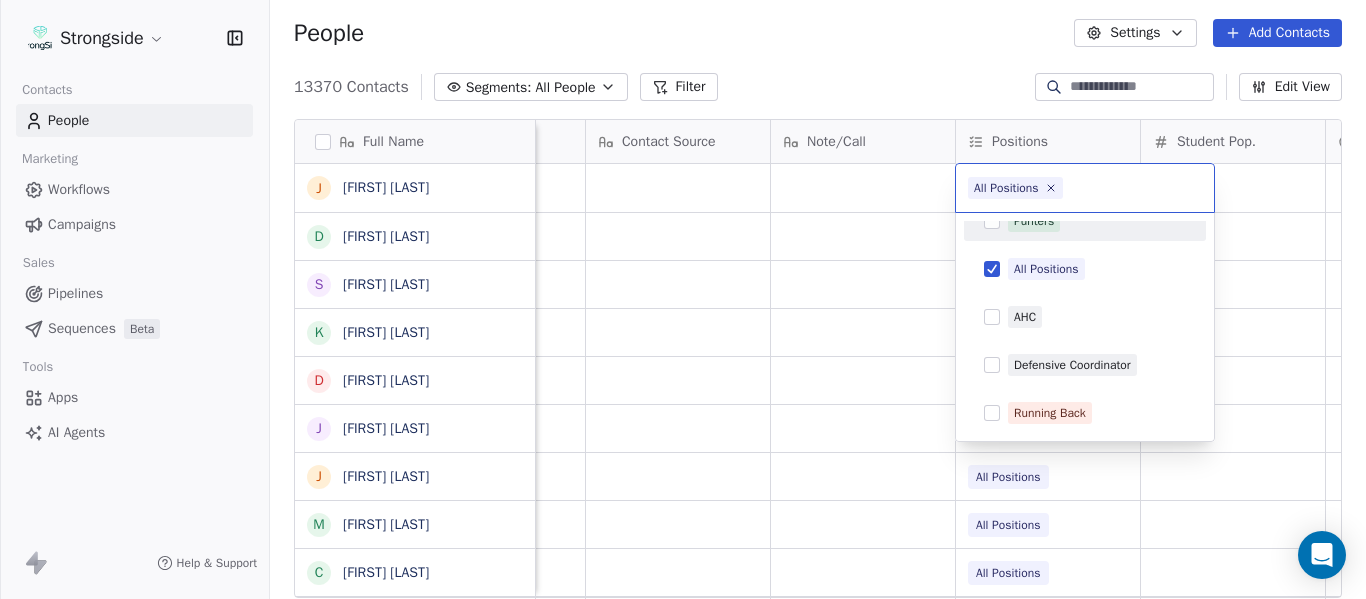 click on "Strongside Contacts People Marketing Workflows Campaigns Sales Pipelines Sequences Beta Tools Apps AI Agents Help & Support People Settings Add Contacts 13370 Contacts Segments: All People Filter Edit View Tag Add to Sequence Export Full Name J [FIRST] [LAST] D [FIRST] [LAST] S [FIRST] [LAST] K [FIRST] [LAST] D [FIRST] [LAST] J [FIRST] [LAST] J [FIRST] [LAST] M [FIRST] [LAST] C [FIRST] [LAST] M [FIRST] [LAST] J [FIRST] [LAST] D [FIRST] [LAST] R [FIRST] [LAST] V [FIRST] [LAST] B [FIRST] [LAST] J [FIRST] [LAST] J [FIRST] [LAST] C [FIRST] [LAST] C [FIRST] [LAST] B [FIRST] [LAST] R [FIRST] [LAST] J [FIRST] [LAST] E [FIRST] [LAST] A [FIRST] [LAST] K [FIRST] [LAST] K [FIRST] [LAST] N [FIRST] [LAST] J [FIRST] [LAST] F [FIRST] [LAST] C [FIRST] [LAST] Priority Emails Auto Clicked Last Activity Date BST In Open Phone Contact Source Note/Call Positions Student Pop. Lead Account True False All Positions True All Positions True All Positions True All Positions False All Positions True All Positions All Positions All Positions True" at bounding box center [683, 299] 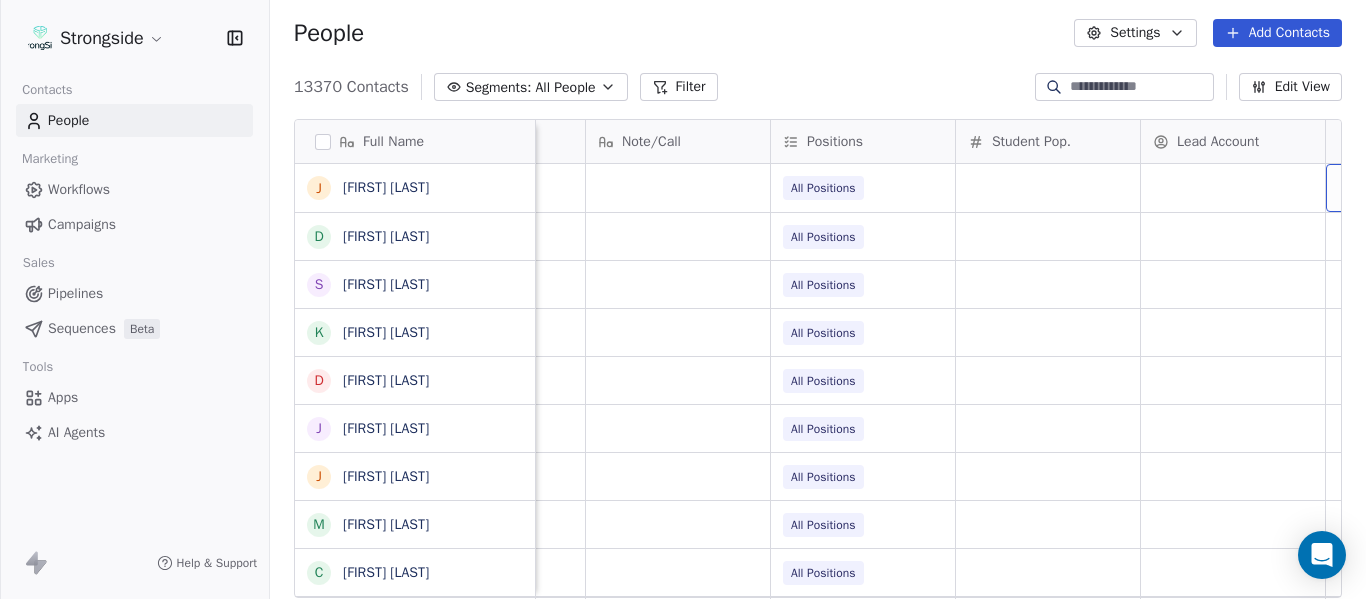 scroll, scrollTop: 0, scrollLeft: 2801, axis: horizontal 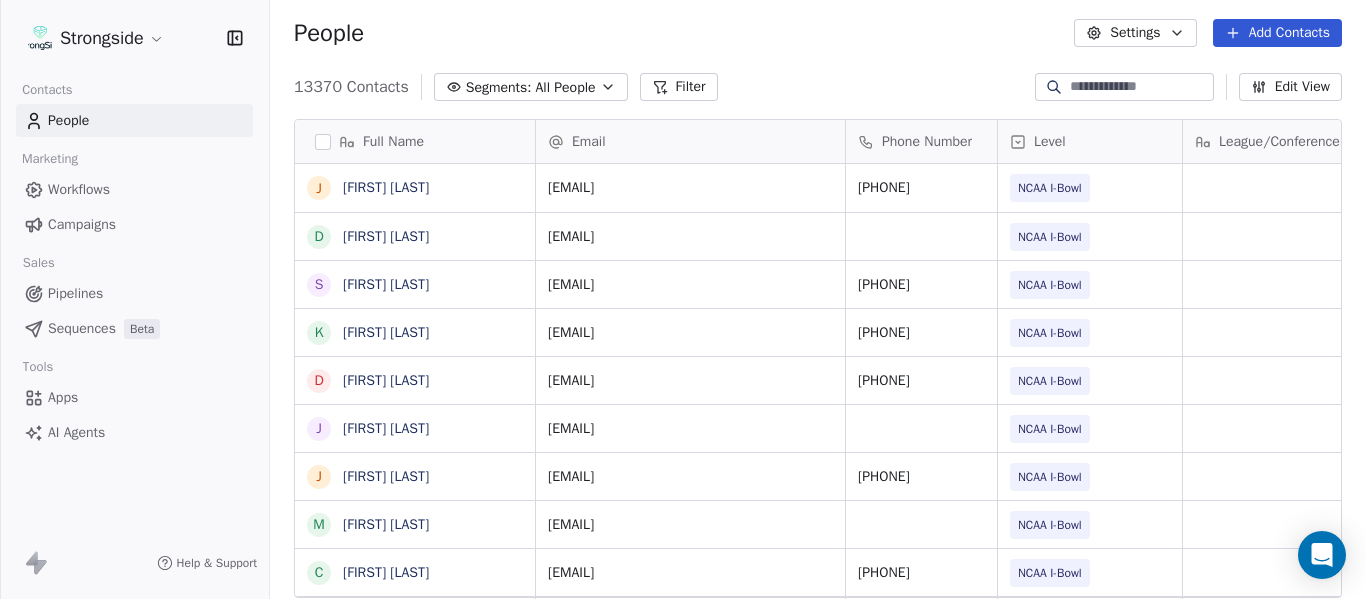 click on "Add Contacts" at bounding box center [1277, 33] 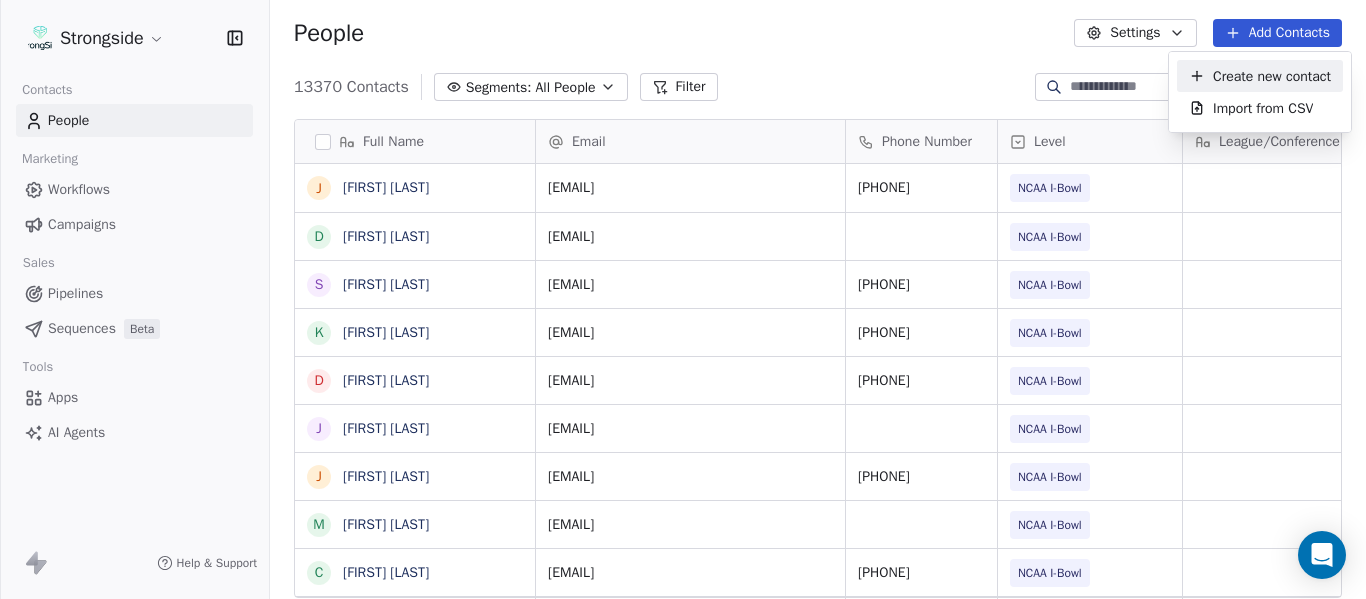 click on "Create new contact" at bounding box center [1272, 76] 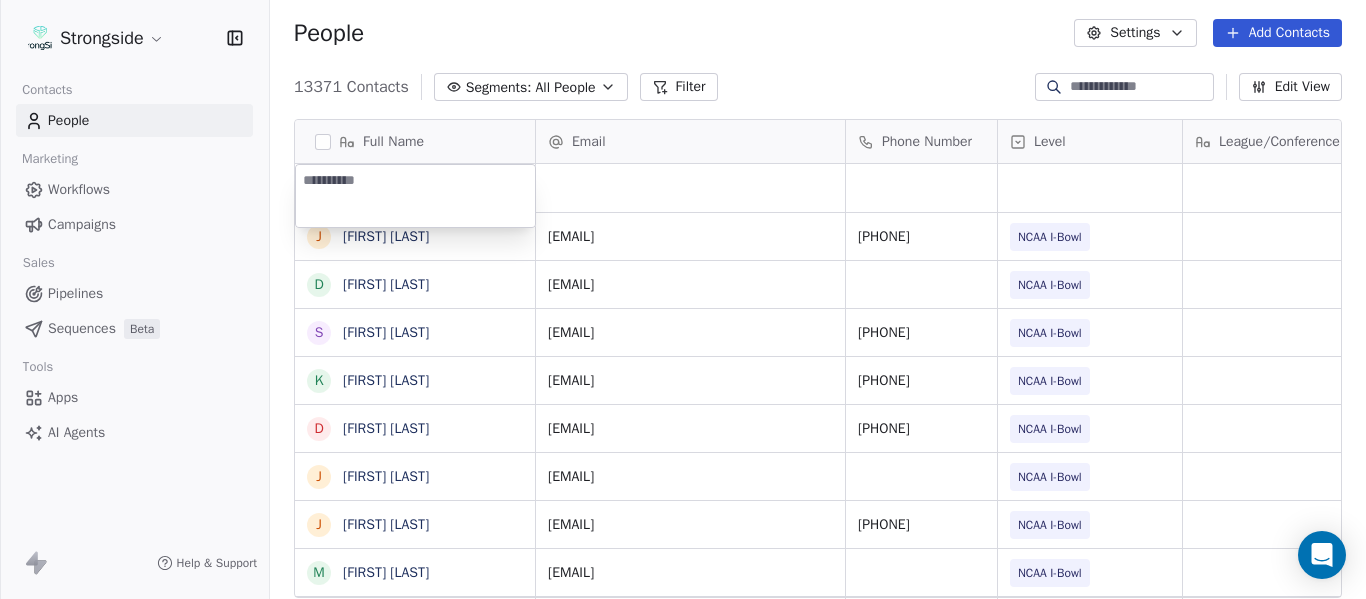 type on "**********" 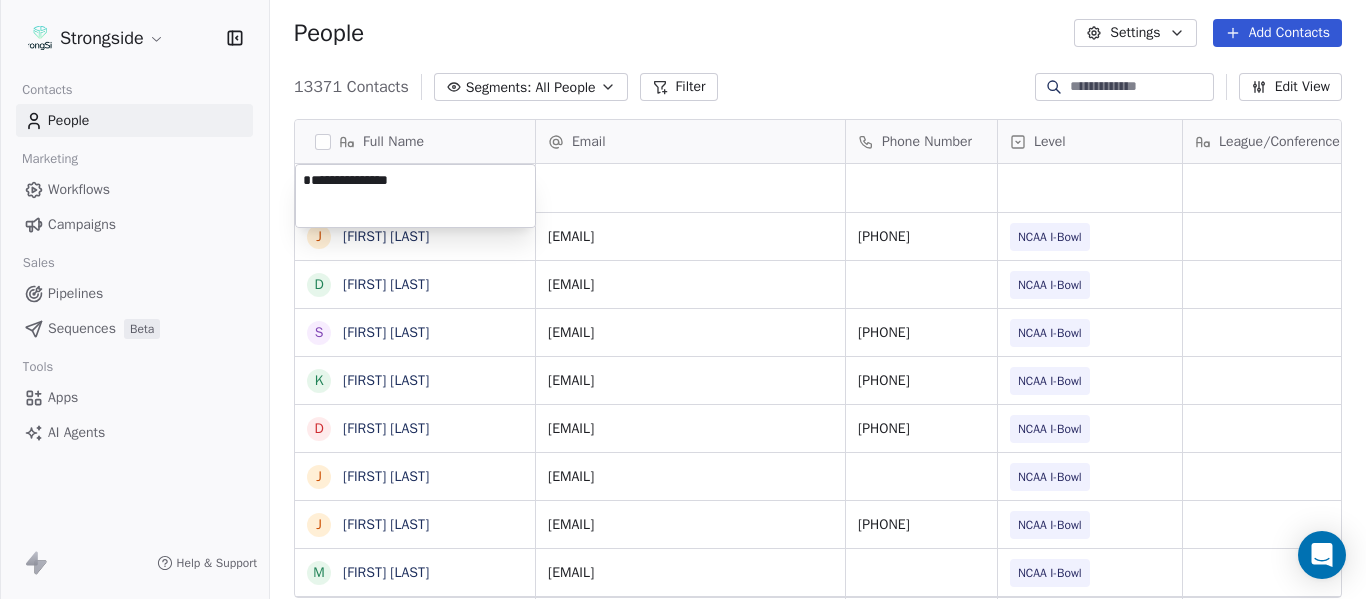 click on "Full Name J [FIRST] [LAST] D [FIRST] [LAST] S [FIRST] [LAST] K [FIRST] [LAST] D [FIRST] [LAST] J [FIRST] [LAST] J [FIRST] [LAST] M [FIRST] [LAST] C [FIRST] [LAST] M [FIRST] [LAST] J [FIRST] [LAST] D [FIRST] [LAST] R [FIRST] [LAST] V [FIRST] [LAST] B [FIRST] [LAST] J [FIRST] [LAST] J [FIRST] [LAST] C [FIRST] [LAST] C [FIRST] [LAST] B [FIRST] [LAST] R [FIRST] [LAST] J [FIRST] [LAST] E [FIRST] [LAST] A [FIRST] [LAST] K [FIRST] [LAST] K [FIRST] [LAST] N [FIRST] [LAST] J [FIRST] [LAST] F [FIRST] [LAST] Email Phone Number Level League/Conference Organization Tags Created Date BST Jul 23, 2025 03:13 PM [EMAIL] [PHONE] NCAA I-Bowl FLORIDA ST. UNIV Jul 22, 2025 02:42 PM [EMAIL] NCAA I-Bowl FLORIDA ST. UNIV Jul 22, 2025 02:41 PM [EMAIL] ([PHONE]) NCAA I-Bowl FLORIDA ST. UNIV" at bounding box center [683, 299] 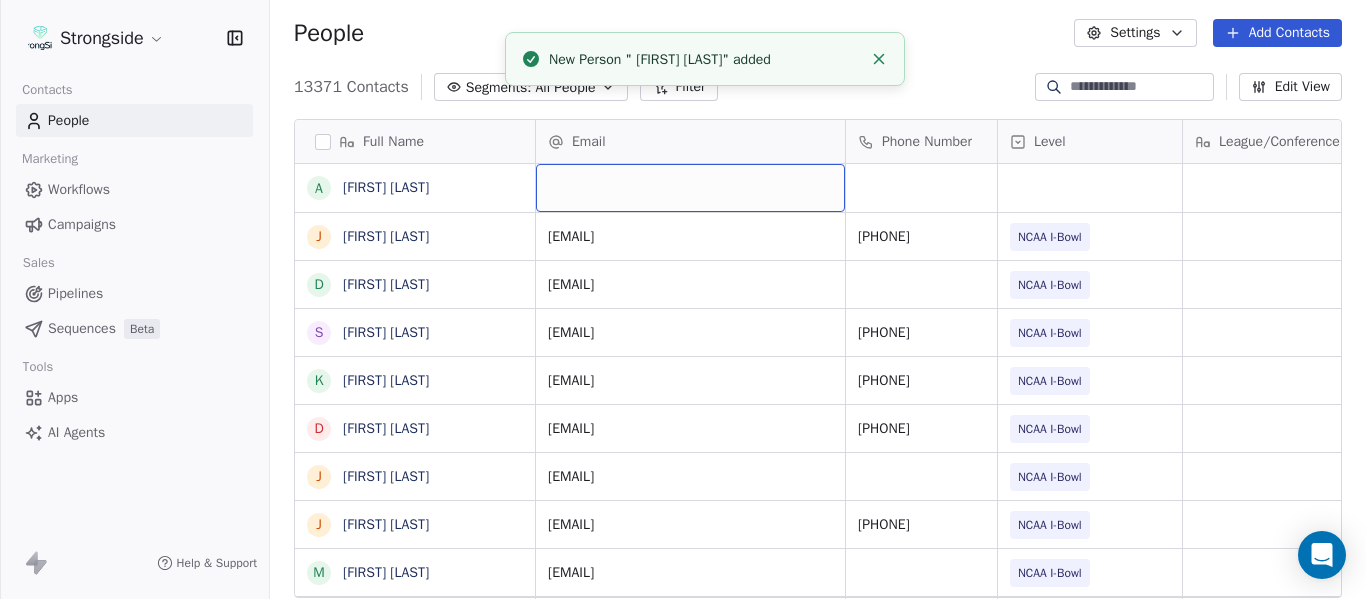 click at bounding box center (690, 188) 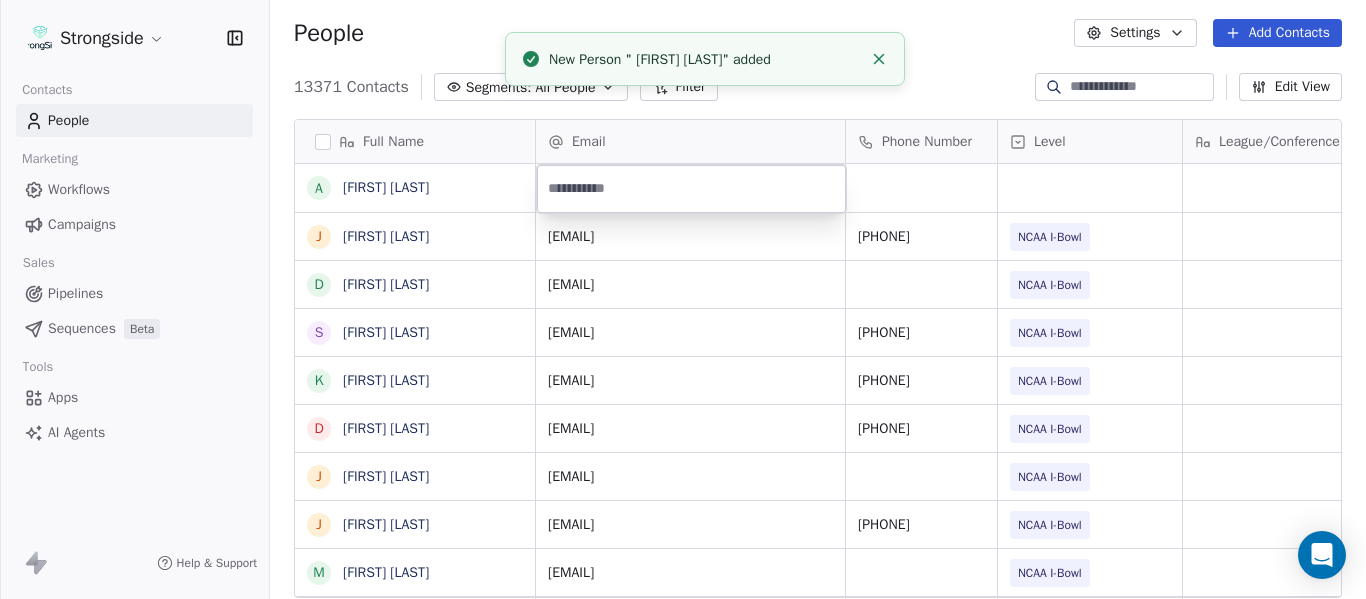 type on "**********" 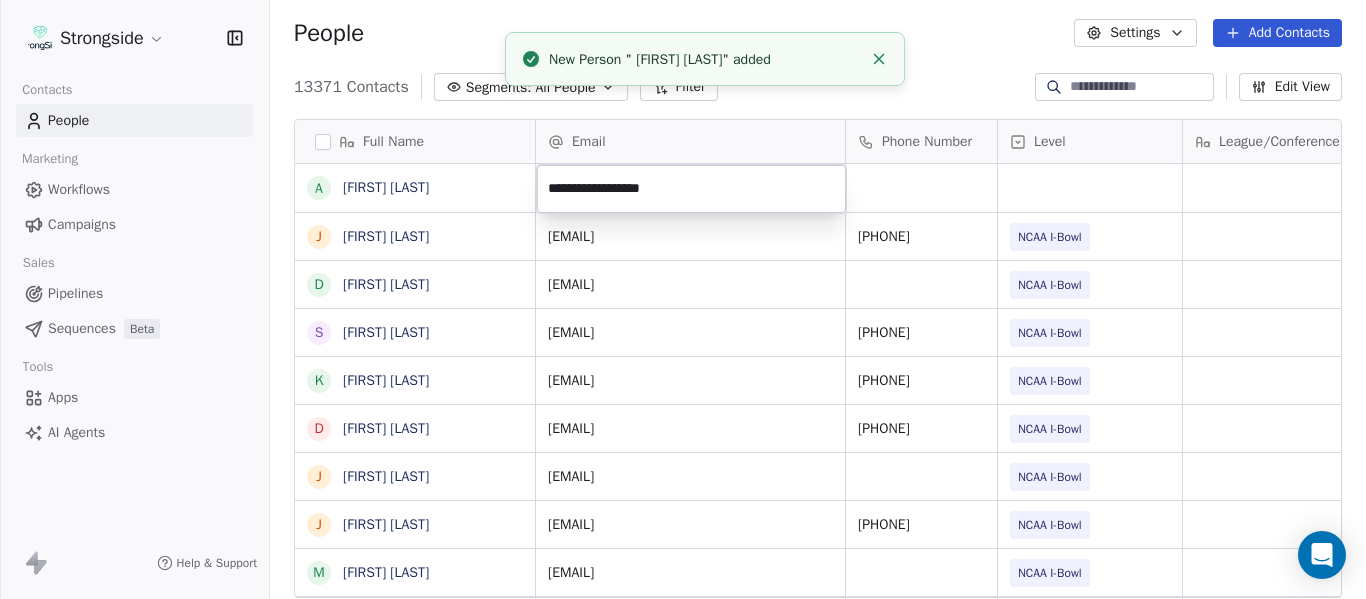 drag, startPoint x: 881, startPoint y: 55, endPoint x: 831, endPoint y: 85, distance: 58.30952 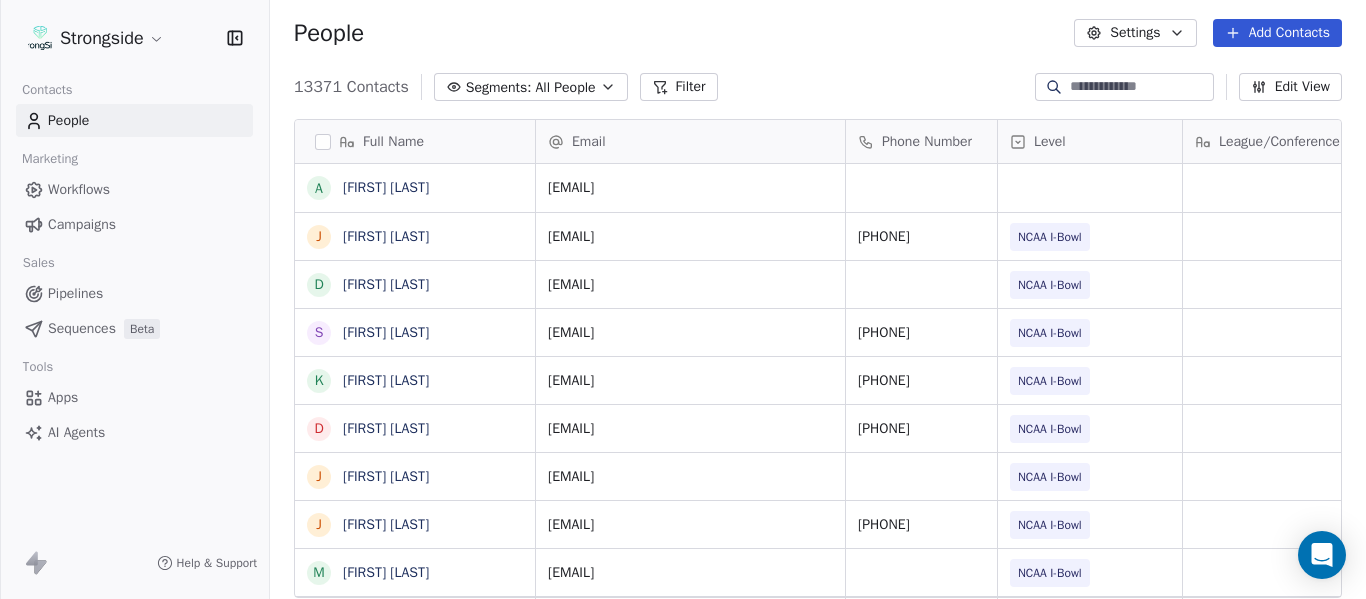 click on "13371 Contacts Segments: All People Filter Edit View" at bounding box center (818, 87) 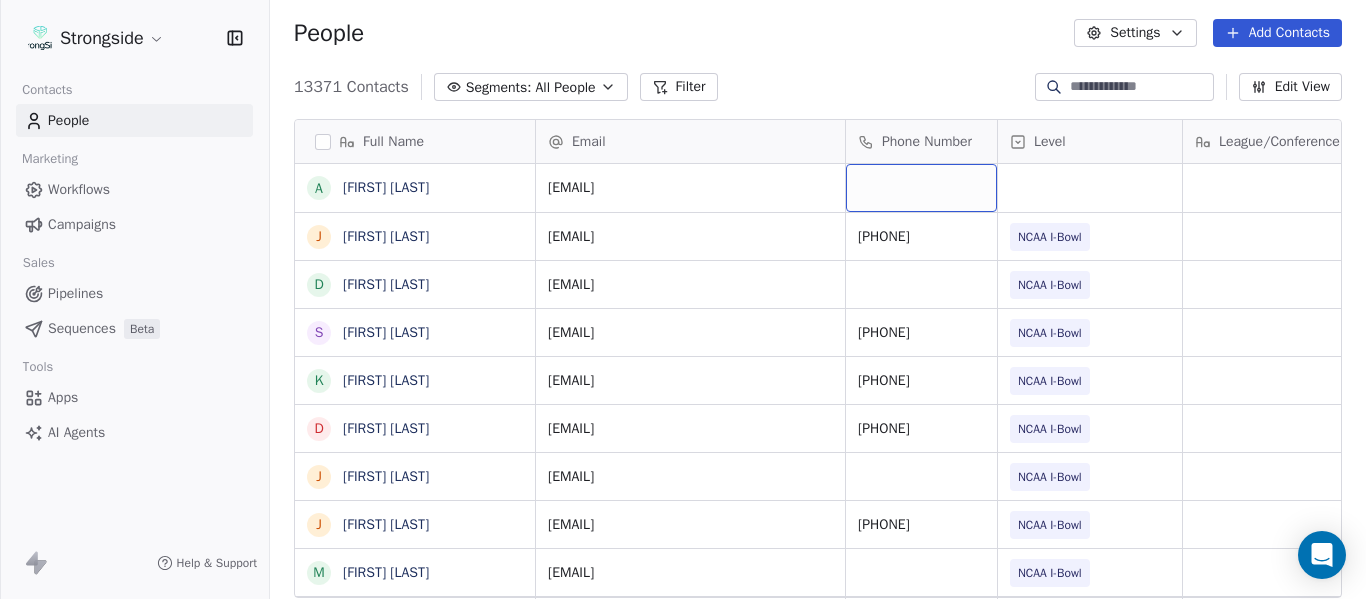 click at bounding box center (921, 188) 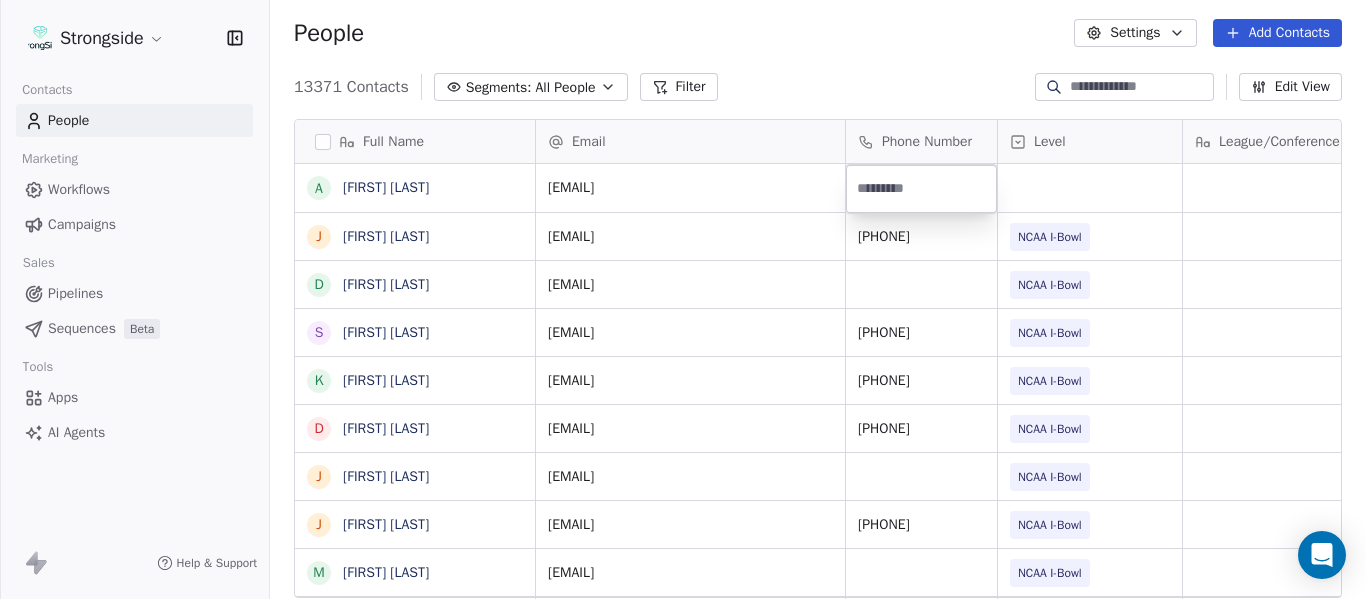 type on "**********" 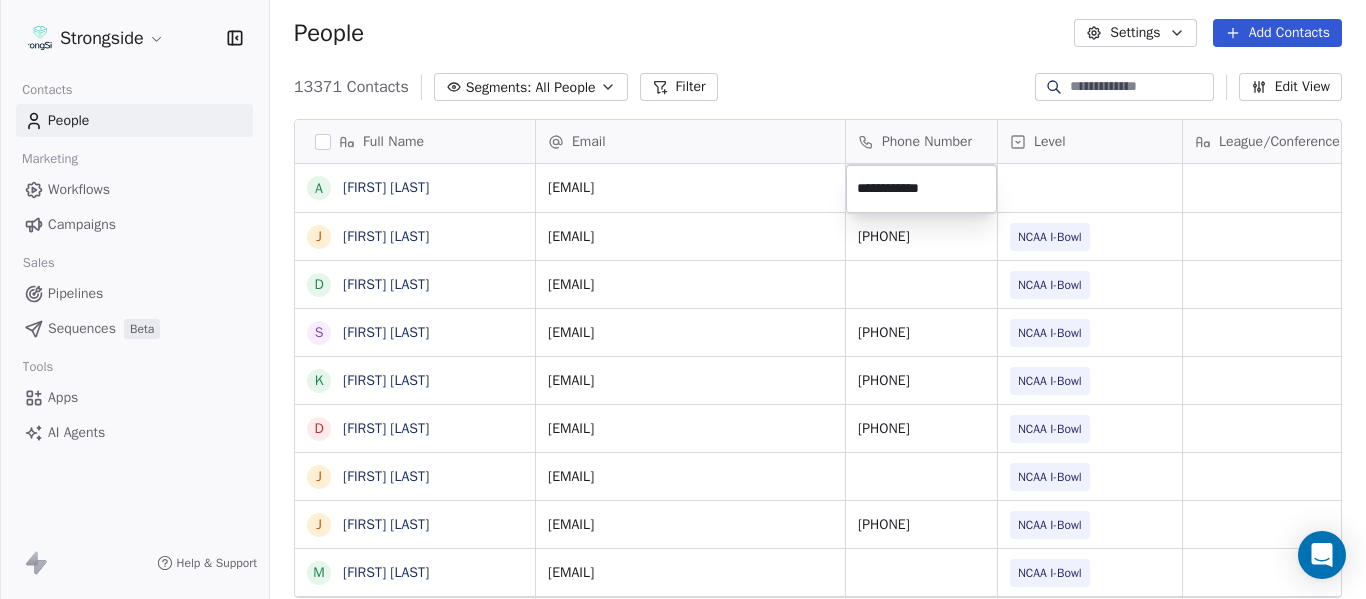 click on "Strongside Contacts People Marketing Workflows Campaigns Sales Pipelines Sequences Beta Tools Apps AI Agents Help & Support People Settings Add Contacts 13371 Contacts Segments: All People Filter Edit View Tag Add to Sequence Export Full Name A [FIRST] [LAST] J [FIRST] [LAST] D [FIRST] [LAST] S [FIRST] [LAST] K [FIRST] [LAST] D [FIRST] [LAST] J [FIRST] [LAST] J [FIRST] [LAST] M [FIRST] [LAST] C [FIRST] [LAST] M [FIRST] [LAST] J [FIRST] [LAST] D [FIRST] [LAST] R [FIRST] [LAST] V [FIRST] [LAST] B [FIRST] [LAST] J [FIRST] [LAST] J [FIRST] [LAST] C [FIRST] [LAST] C [FIRST] [LAST] B [FIRST] [LAST] R [FIRST] [LAST] J [FIRST] [LAST] E [FIRST] [LAST] A [FIRST] [LAST] K [FIRST] [LAST] K [FIRST] [LAST] N [FIRST] [LAST] J [FIRST] [LAST] F [FIRST] [LAST] Email Phone Number Level League/Conference Organization Tags Created Date BST [EMAIL] [DATE] [TIME] ath-fbstrength@example.com [PHONE] NCAA I-Bowl FLORIDA ST. UNIV [DATE] [TIME] djohnson8@example.com NCAA I-Bowl FLORIDA ST. UNIV [DATE] [TIME] strulock@example.com NCAA I-Bowl" at bounding box center (683, 299) 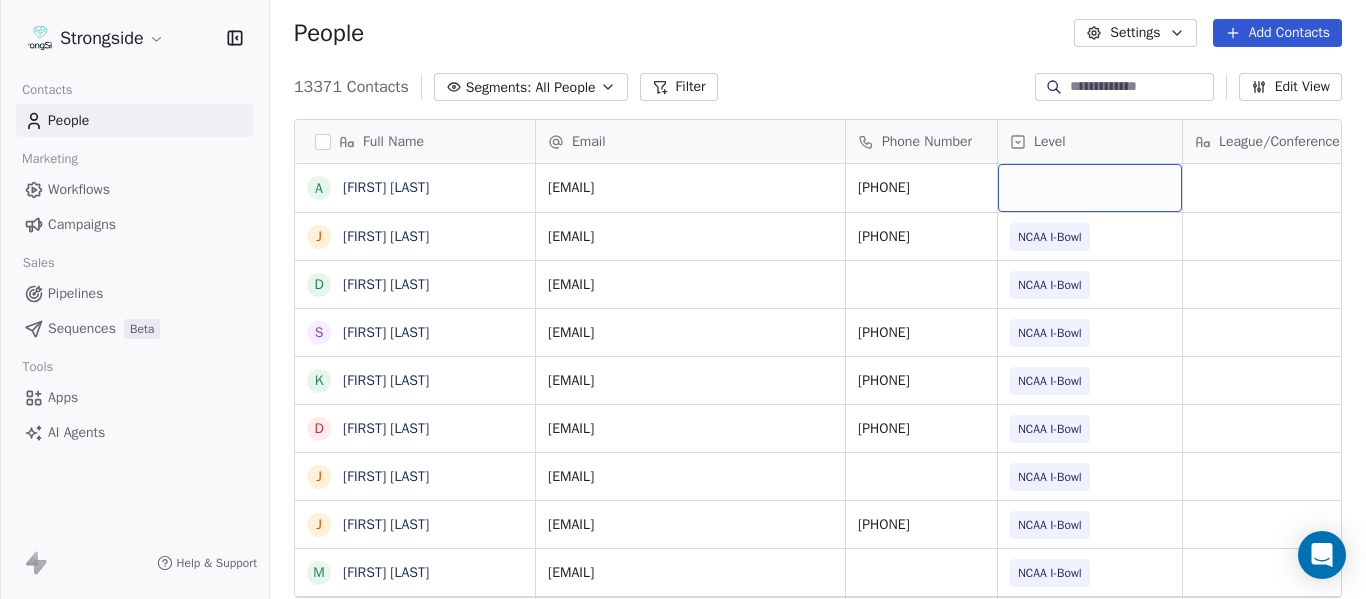 click at bounding box center [1090, 188] 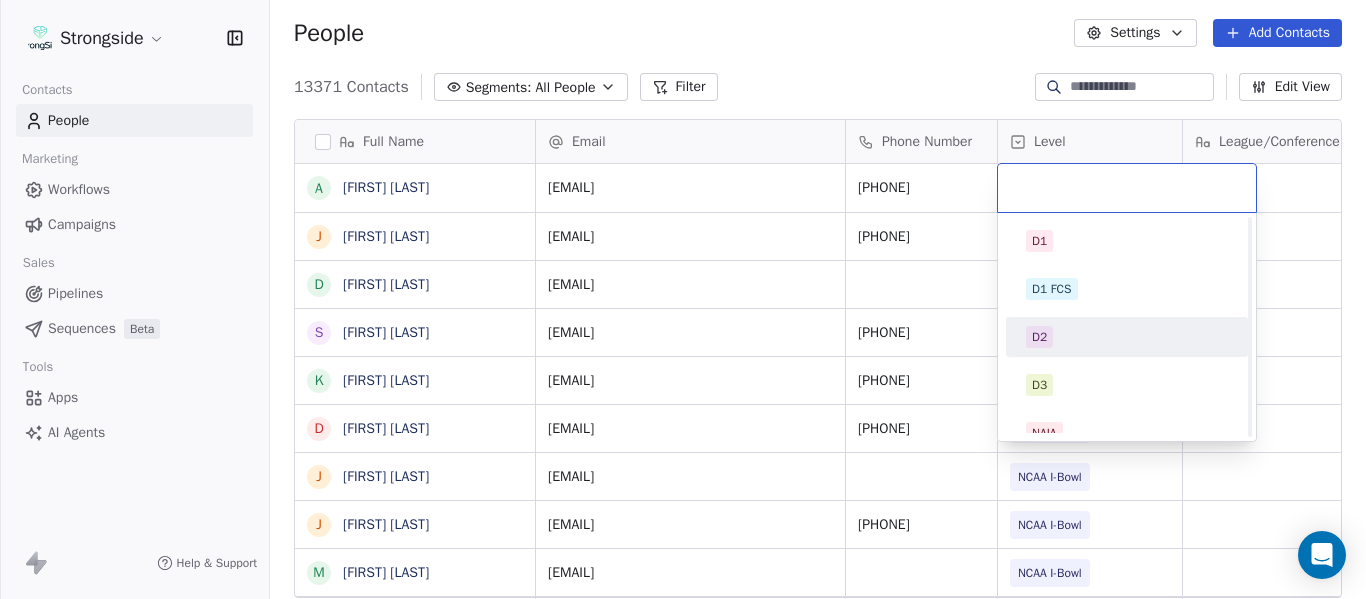 scroll, scrollTop: 212, scrollLeft: 0, axis: vertical 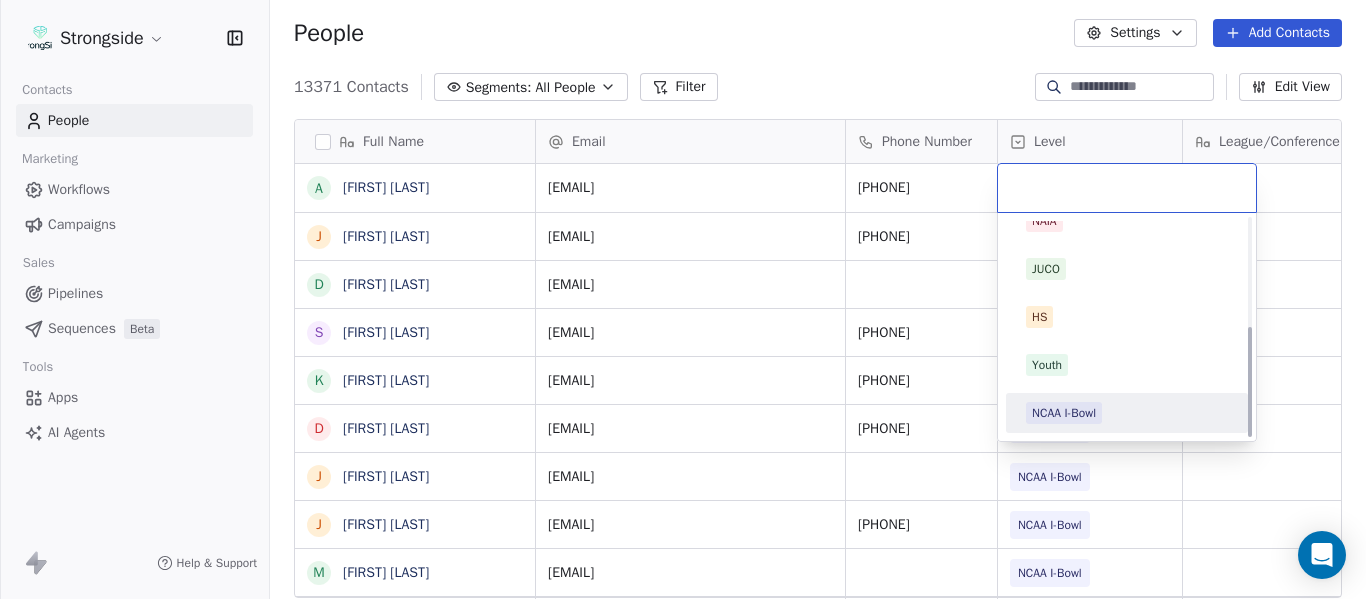 click on "NCAA I-Bowl" at bounding box center (1064, 413) 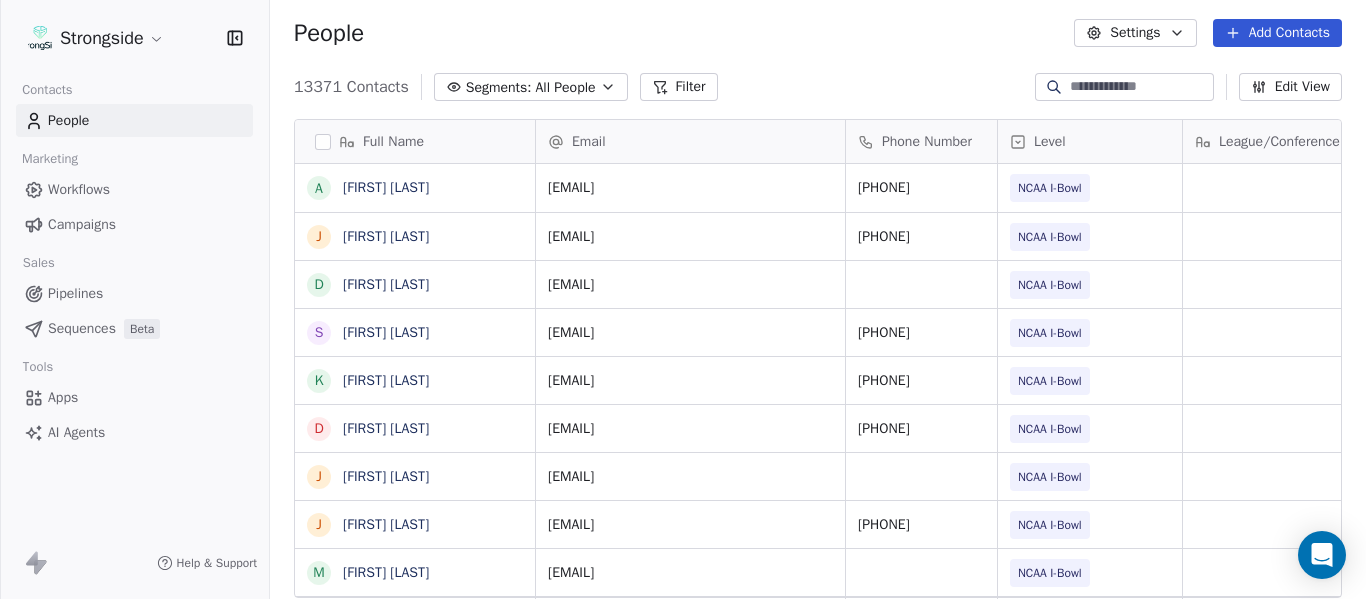 click on "13371 Contacts Segments: All People Filter Edit View" at bounding box center [818, 87] 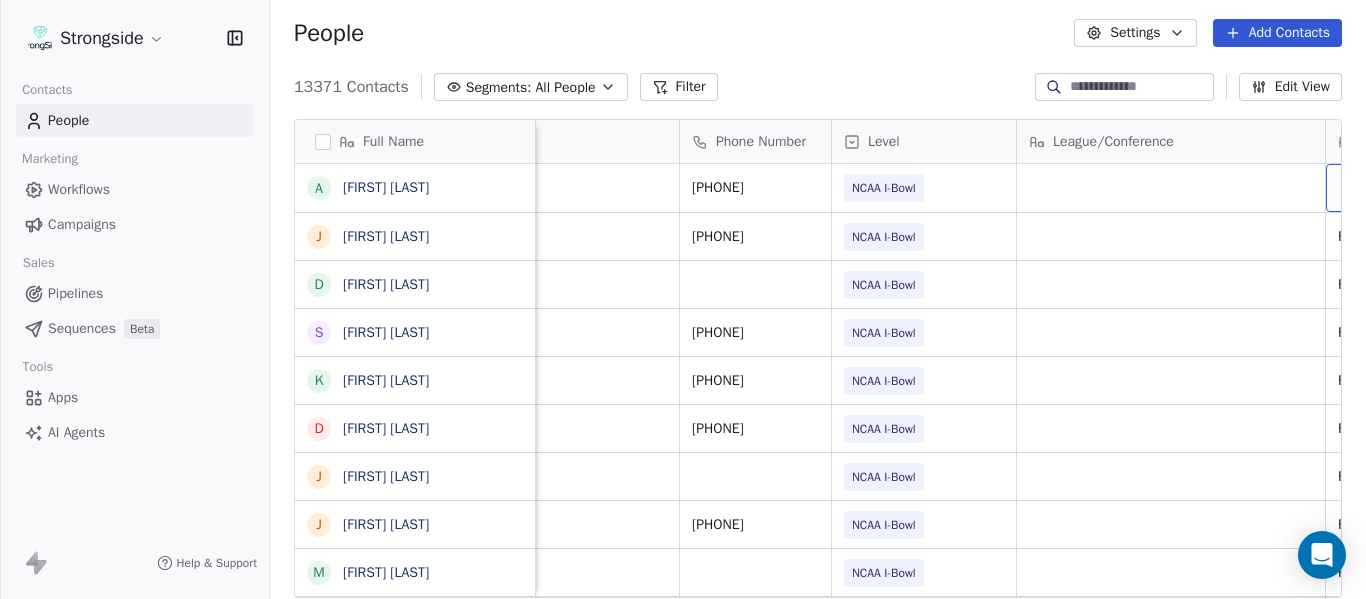 scroll, scrollTop: 0, scrollLeft: 436, axis: horizontal 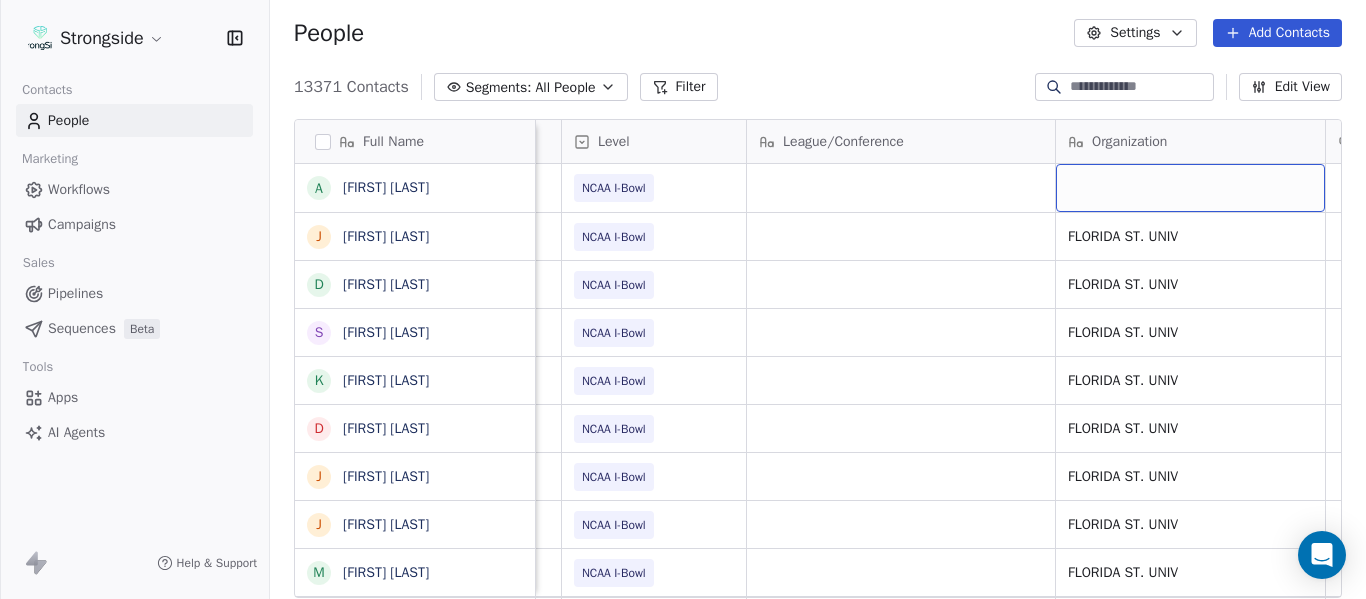 click at bounding box center [1190, 188] 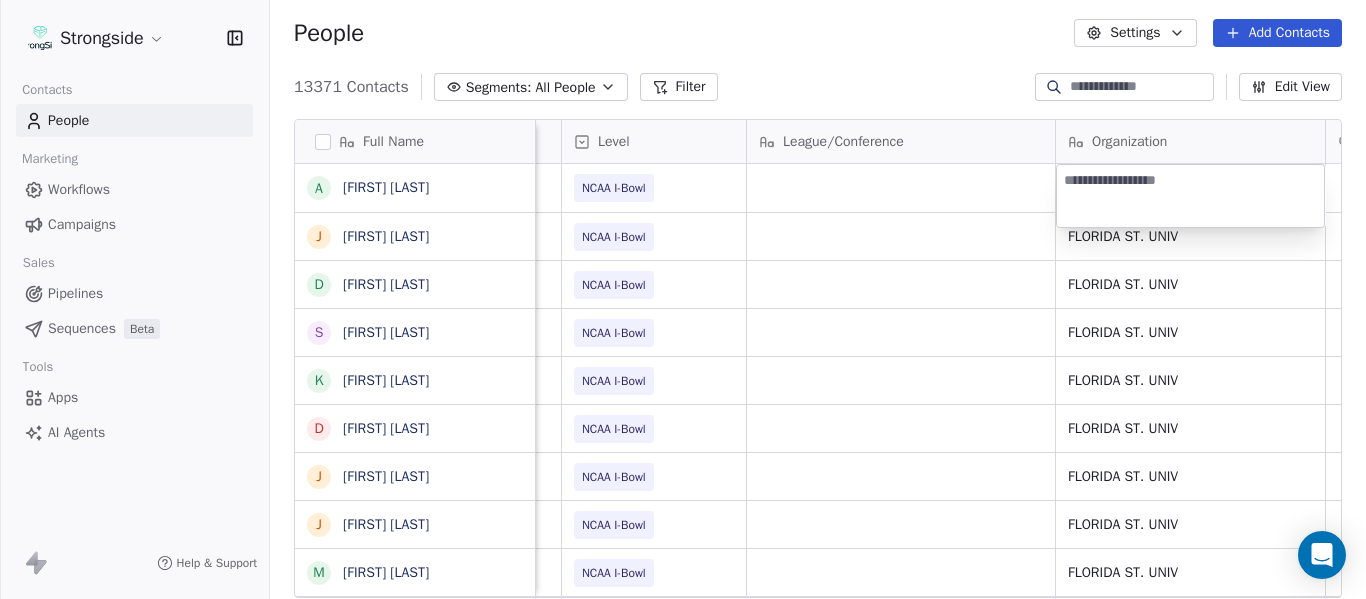 click on "Full Name A [FIRST] [LAST] J [FIRST] [LAST] D [FIRST] [LAST] S [FIRST] [LAST] K [FIRST] [LAST] D [FIRST] [LAST] J [FIRST] [LAST] J [FIRST] [LAST] M [FIRST] [LAST] C [FIRST] [LAST] M [FIRST] [LAST] J [FIRST] [LAST] D [FIRST] [LAST] R [FIRST] [LAST] V [FIRST] [LAST] B [FIRST] [LAST] J [FIRST] [LAST] J [FIRST] [LAST] C [FIRST] [LAST] C [FIRST] [LAST] B [FIRST] [LAST] R [FIRST] [LAST] J [FIRST] [LAST] E [FIRST] [LAST] A [FIRST] [LAST] K [FIRST] [LAST] K [FIRST] [LAST] N [FIRST] [LAST] J [FIRST] [LAST] F [FIRST] [LAST] Email Phone Number Level League/Conference Organization Tags Created Date BST Status Job Title atphillips@fsu.edu [PHONE] NCAA I-Bowl Jul 23, 2025 03:13 PM ath-fbstrength@fsu.edu [PHONE] NCAA I-Bowl FLORIDA ST. UNIV Jul 22, 2025 02:42 PM Strength Coach djohnson8@fsu.edu NCAA I-Bowl SID" at bounding box center (683, 299) 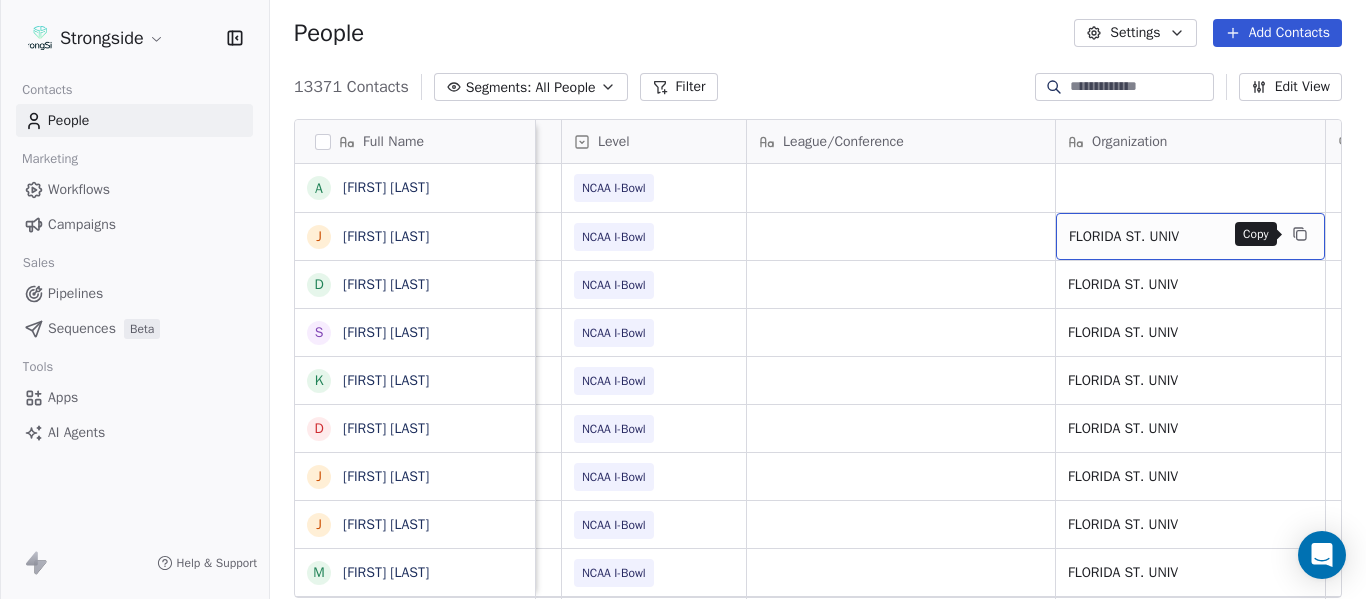 click 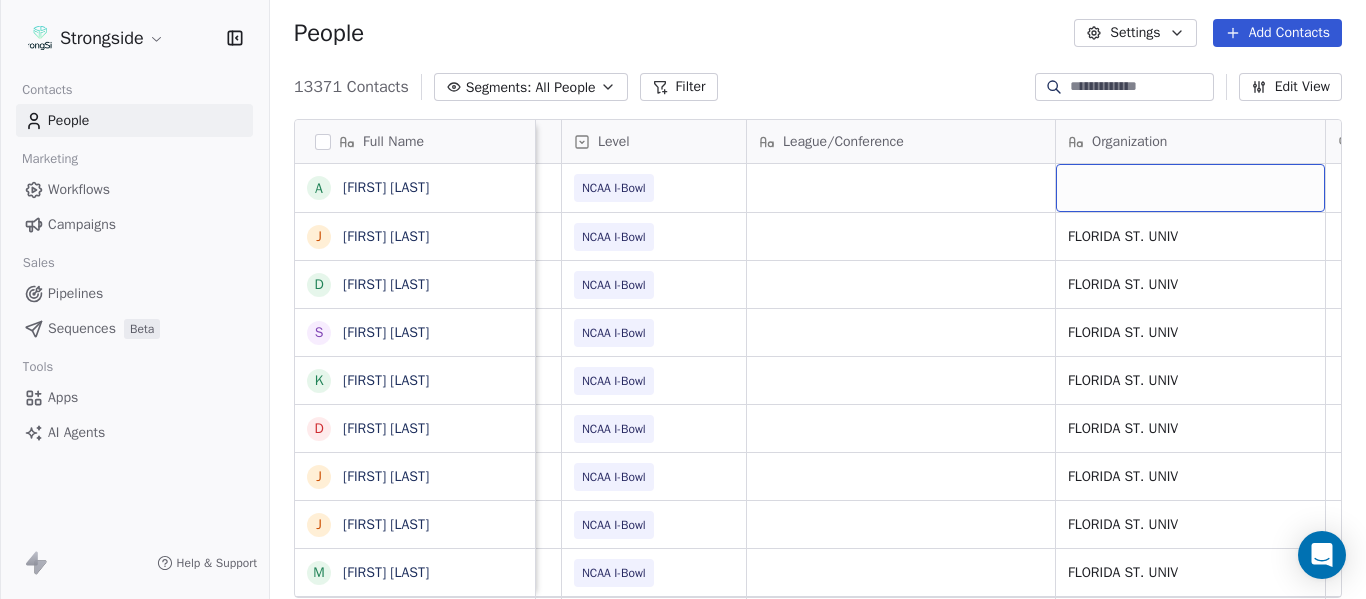 click at bounding box center [1190, 188] 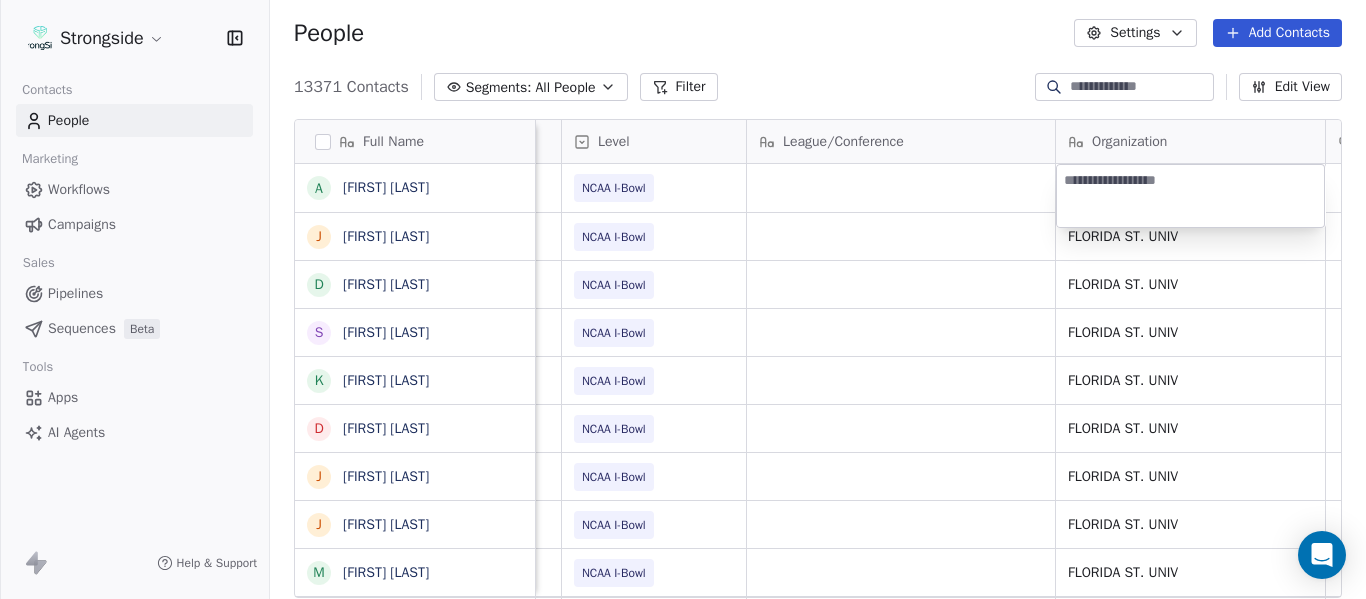 type on "**********" 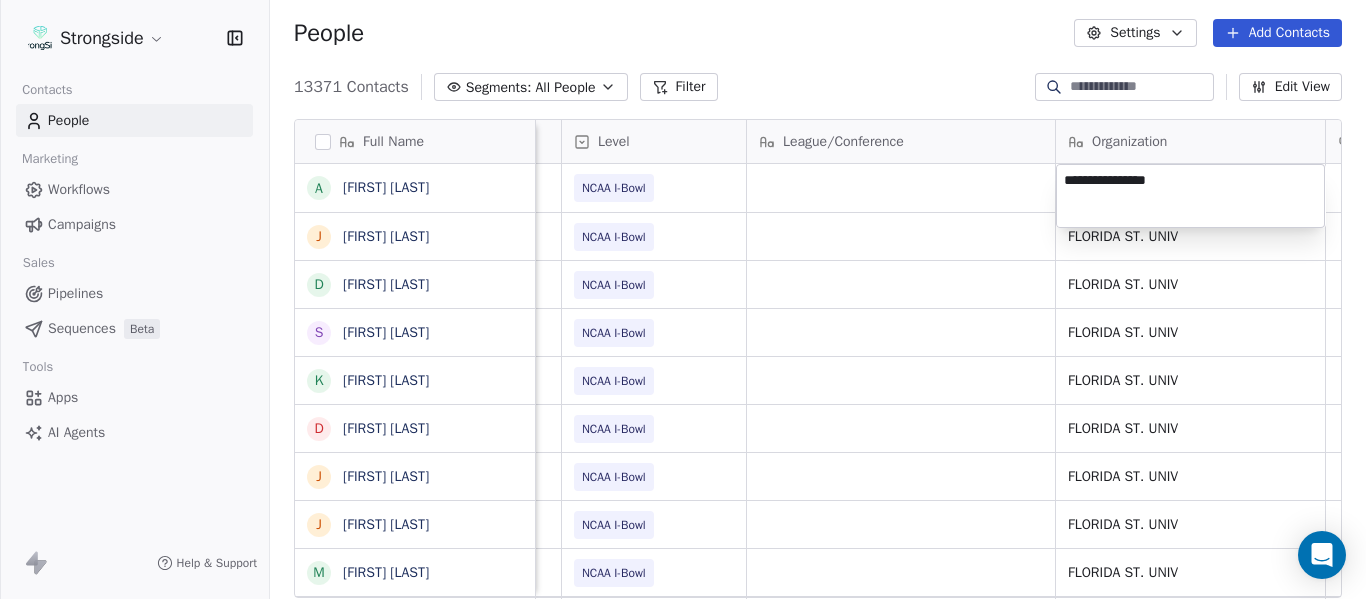 click on "Full Name A [FIRST] [LAST] J [FIRST] [LAST] D [FIRST] [LAST] S [FIRST] [LAST] K [FIRST] [LAST] D [FIRST] [LAST] J [FIRST] [LAST] J [FIRST] [LAST] M [FIRST] [LAST] C [FIRST] [LAST] M [FIRST] [LAST] J [FIRST] [LAST] D [FIRST] [LAST] R [FIRST] [LAST] V [FIRST] [LAST] B [FIRST] [LAST] J [FIRST] [LAST] J [FIRST] [LAST] C [FIRST] [LAST] C [FIRST] [LAST] B [FIRST] [LAST] R [FIRST] [LAST] J [FIRST] [LAST] E [FIRST] [LAST] A [FIRST] [LAST] K [FIRST] [LAST] K [FIRST] [LAST] N [FIRST] [LAST] J [FIRST] [LAST] F [FIRST] [LAST] Email Phone Number Level League/Conference Organization Tags Created Date BST Status Job Title atphillips@fsu.edu [PHONE] NCAA I-Bowl Jul 23, 2025 03:13 PM ath-fbstrength@fsu.edu [PHONE] NCAA I-Bowl FLORIDA ST. UNIV Jul 22, 2025 02:42 PM Strength Coach djohnson8@fsu.edu NCAA I-Bowl SID" at bounding box center [683, 299] 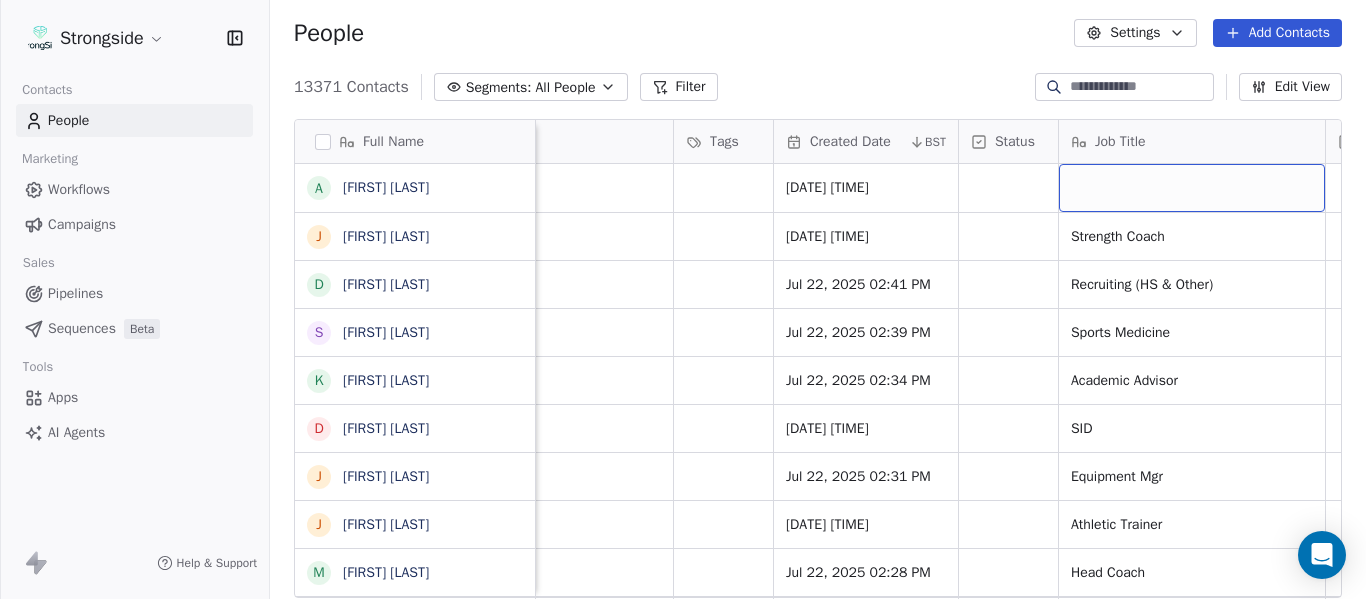 scroll, scrollTop: 0, scrollLeft: 1273, axis: horizontal 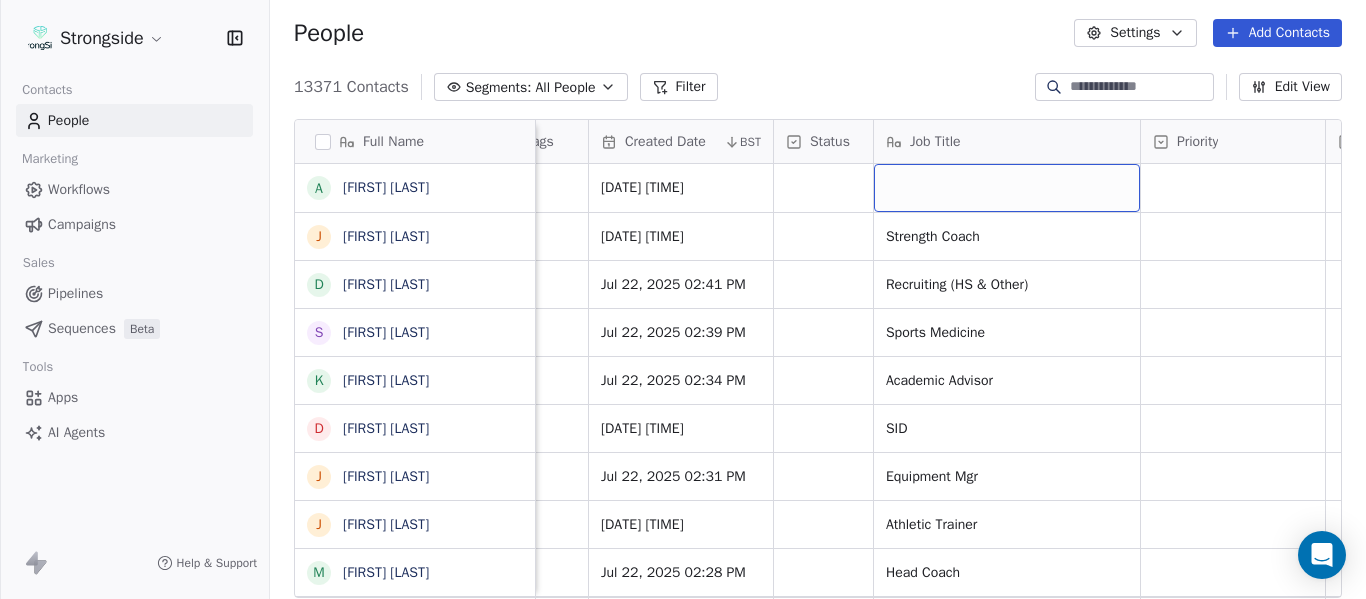 click at bounding box center [1007, 188] 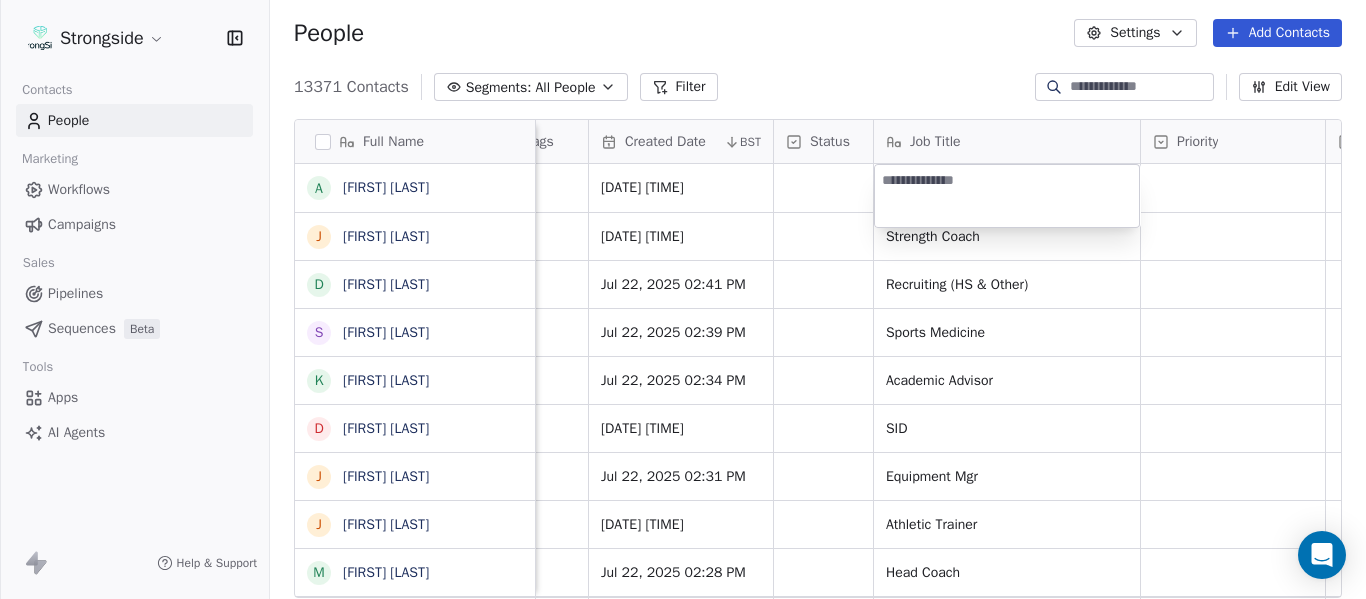 type on "**********" 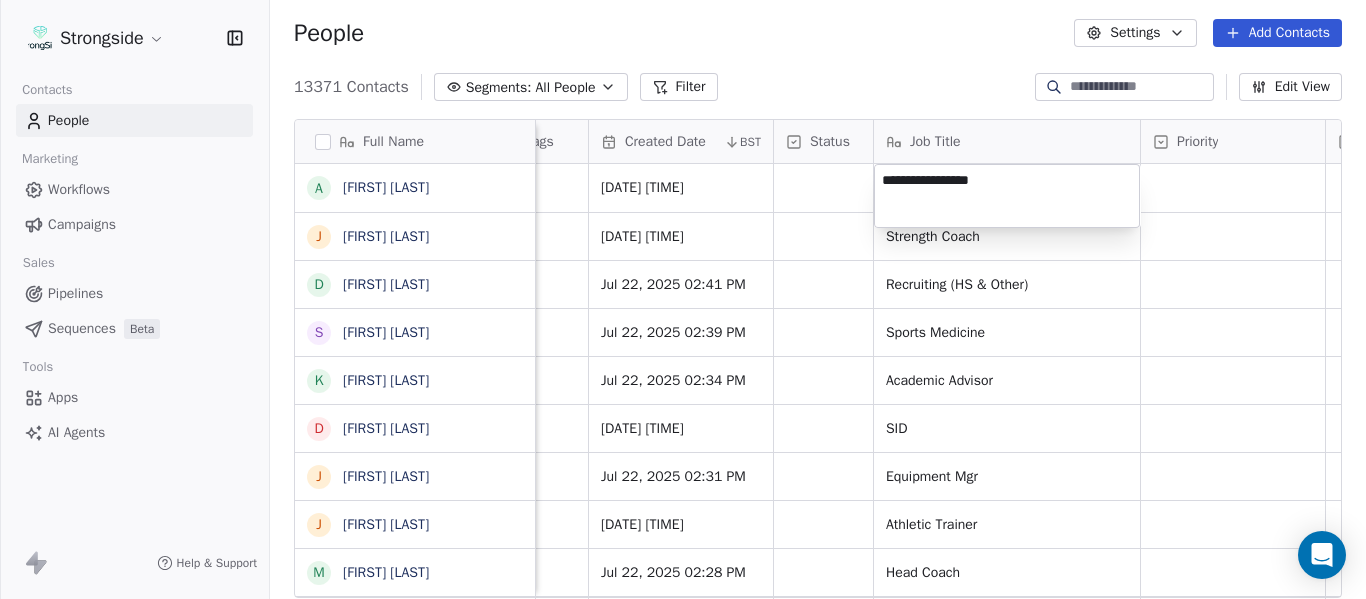 click on "Strongside Contacts People Marketing Workflows Campaigns Sales Pipelines Sequences Beta Tools Apps AI Agents Help & Support People Settings Add Contacts 13371 Contacts Segments: All People Filter Edit View Tag Add to Sequence Export Full Name A [FIRST] [LAST] J [FIRST] [LAST] D [FIRST] [LAST] S [FIRST] [LAST] K [FIRST] [LAST] D [FIRST] [LAST] J [FIRST] [LAST] J [FIRST] [LAST] M [FIRST] [LAST] C [FIRST] [LAST] M [FIRST] [LAST] J [FIRST] [LAST] D [FIRST] [LAST] R [FIRST] [LAST] V [FIRST] [LAST] B [FIRST] [LAST] J [FIRST] [LAST] J [FIRST] [LAST] C [FIRST] [LAST] C [FIRST] [LAST] B [FIRST] [LAST] R [FIRST] [LAST] J [FIRST] [LAST] E [FIRST] [LAST] A [FIRST] [LAST] K [FIRST] [LAST] K [FIRST] [LAST] N [FIRST] [LAST] J [FIRST] [LAST] F [FIRST] [LAST] Email Phone Number Level League/Conference Organization Tags Created Date BST Status Job Title Priority Emails Auto Clicked Last Activity Date BST In Open Phone Contact Source NCAA I-Bowl FLORIDA ST. UNIV [DATE] [TIME] Strength Coach True All Positions Recruiting (HS & Other) False" at bounding box center (683, 299) 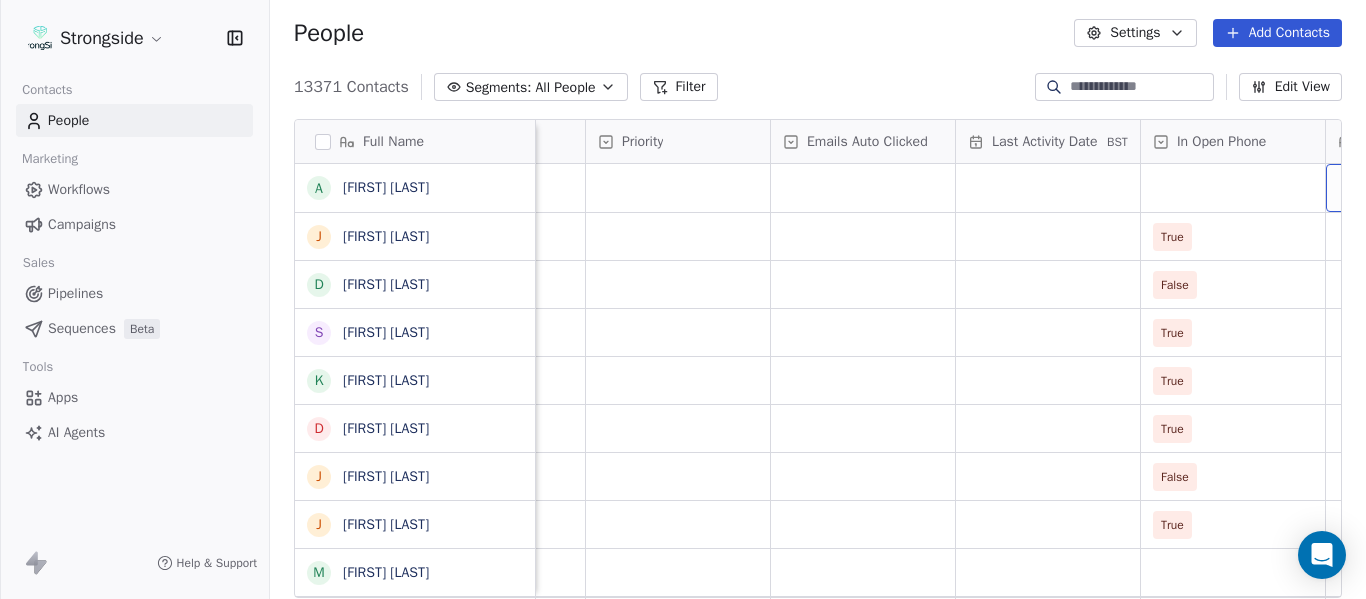 scroll, scrollTop: 0, scrollLeft: 2013, axis: horizontal 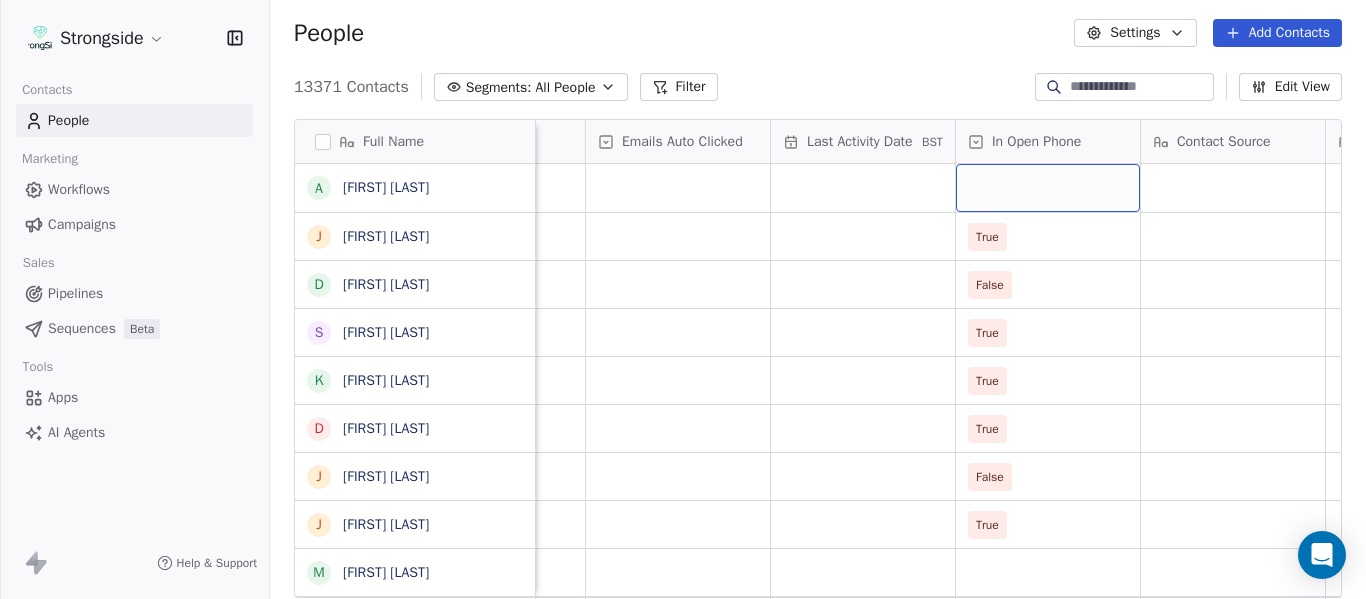 click at bounding box center (1048, 188) 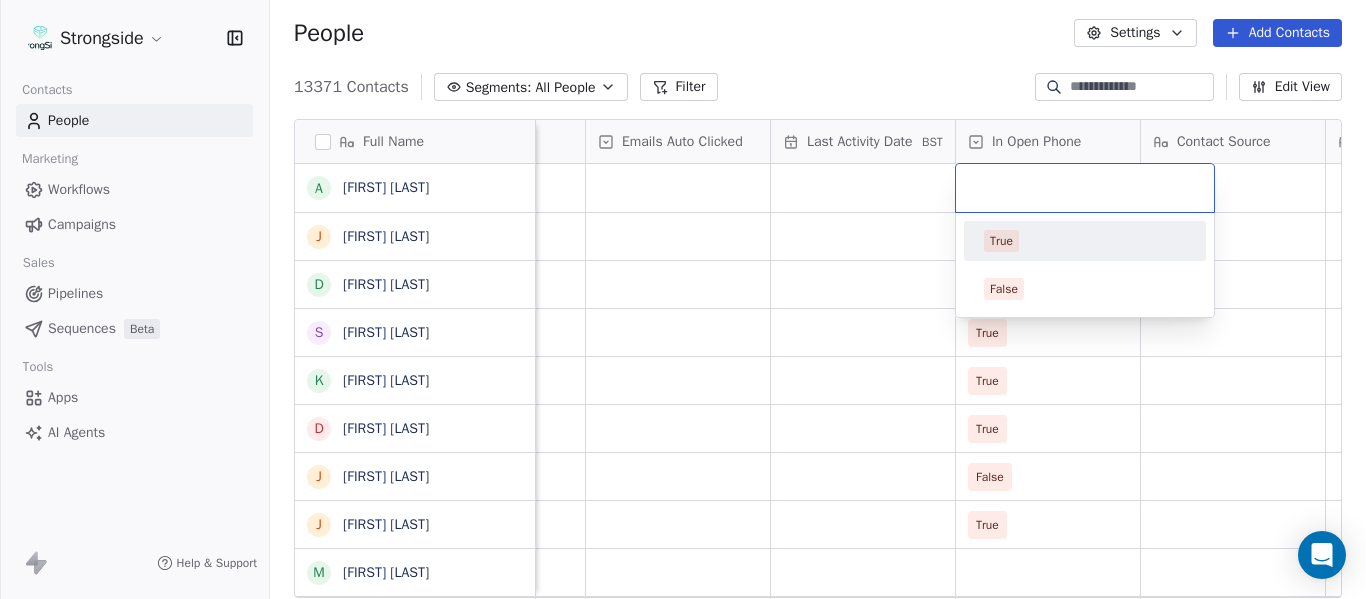 click on "True" at bounding box center (1085, 241) 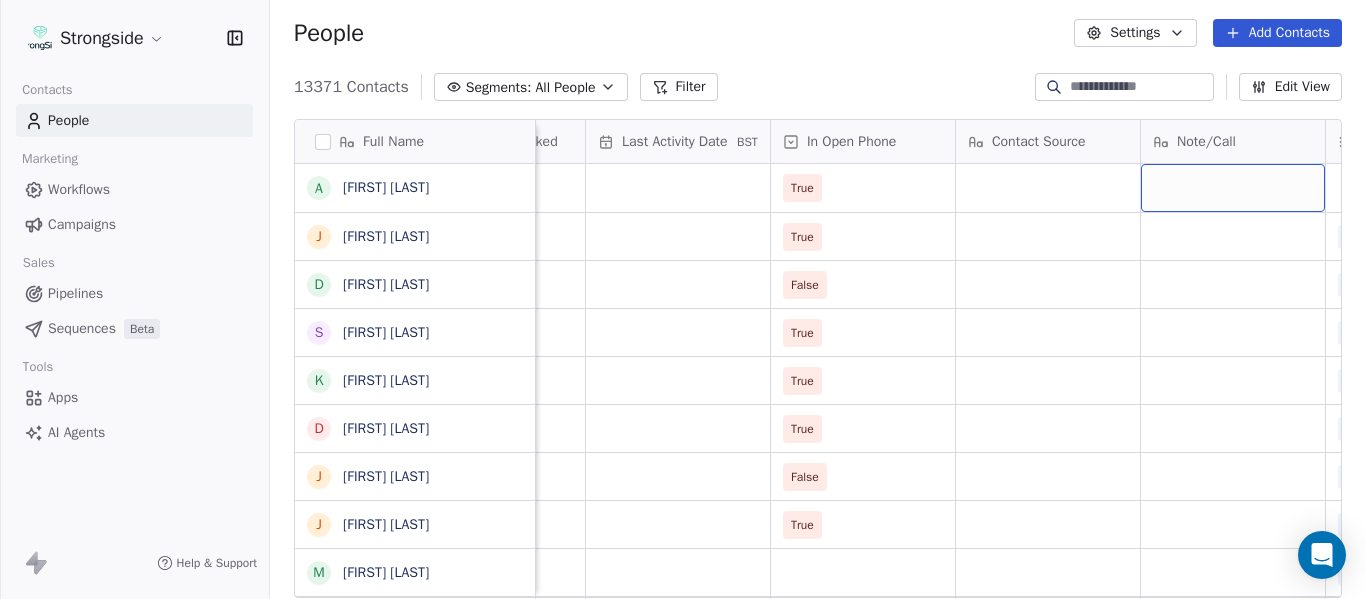 scroll, scrollTop: 0, scrollLeft: 2383, axis: horizontal 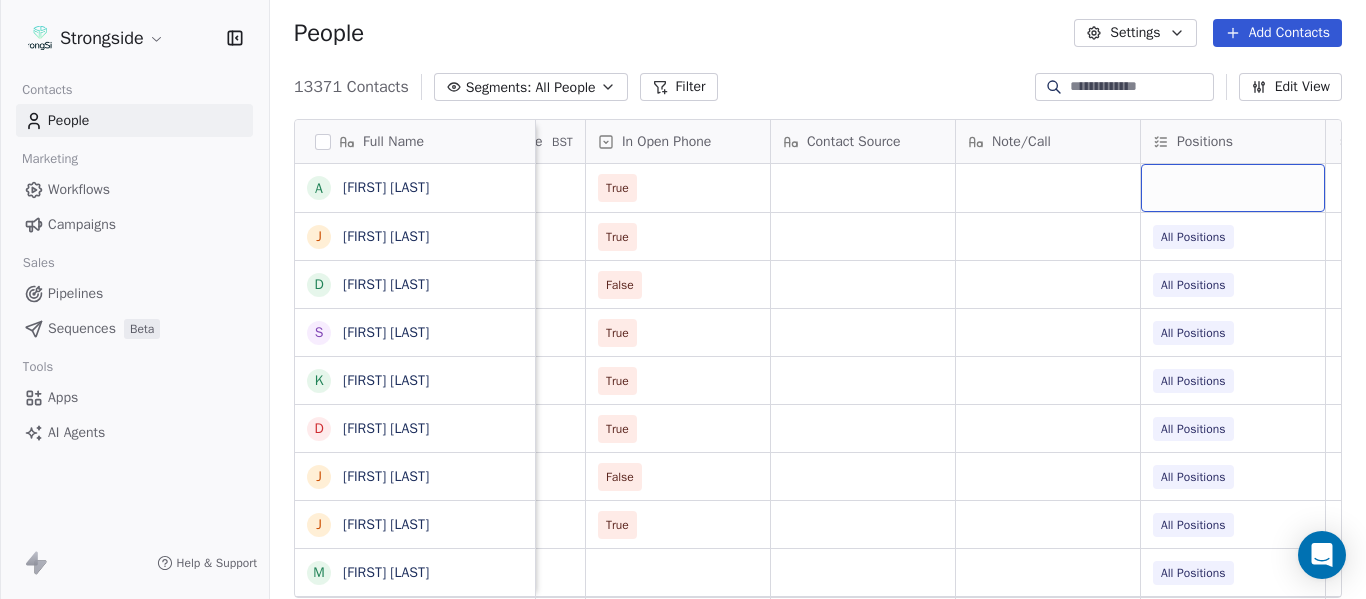 click at bounding box center (1233, 188) 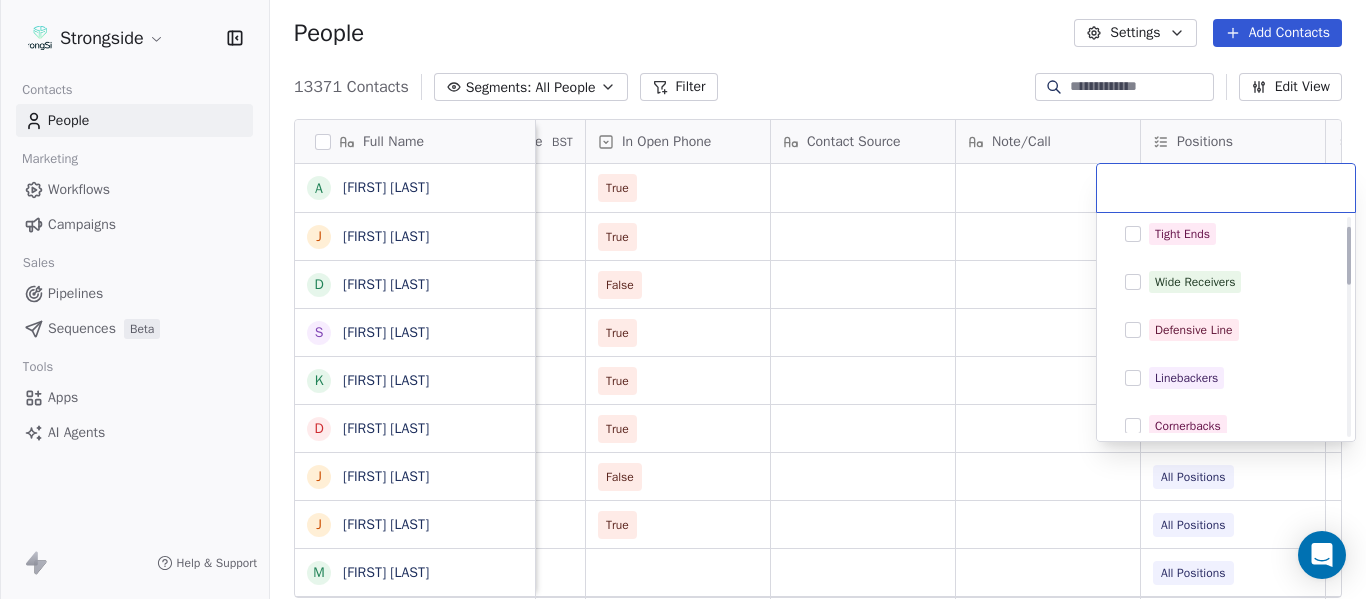 scroll, scrollTop: 500, scrollLeft: 0, axis: vertical 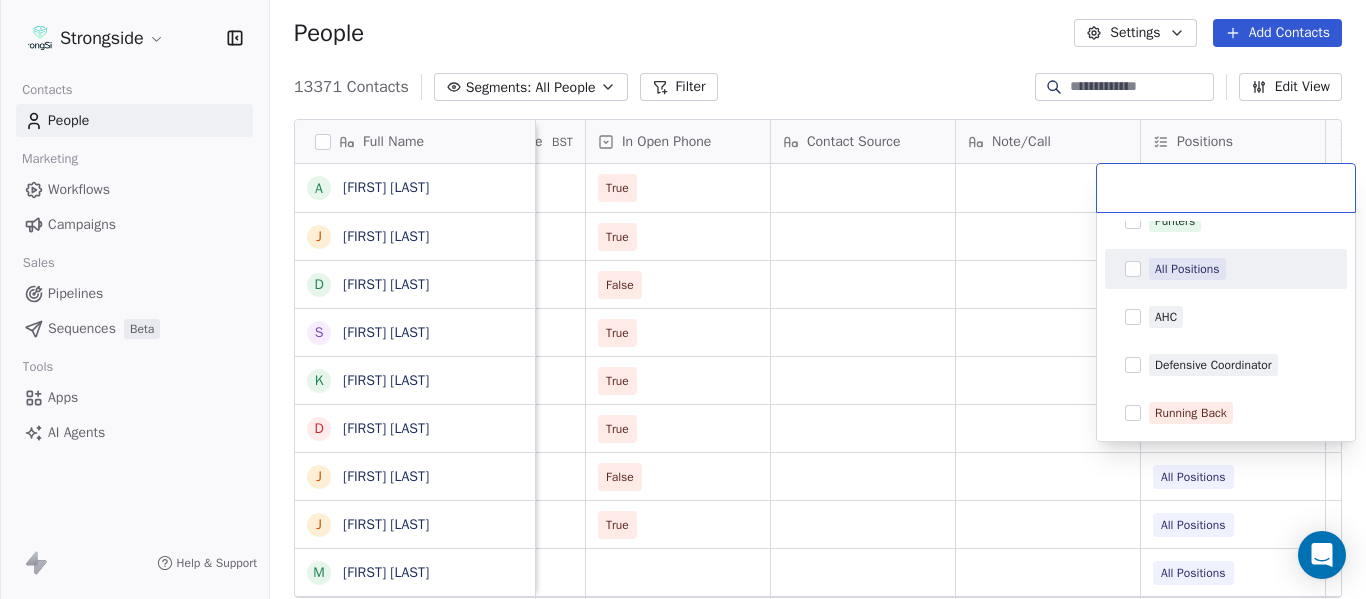 click on "All Positions" at bounding box center (1187, 269) 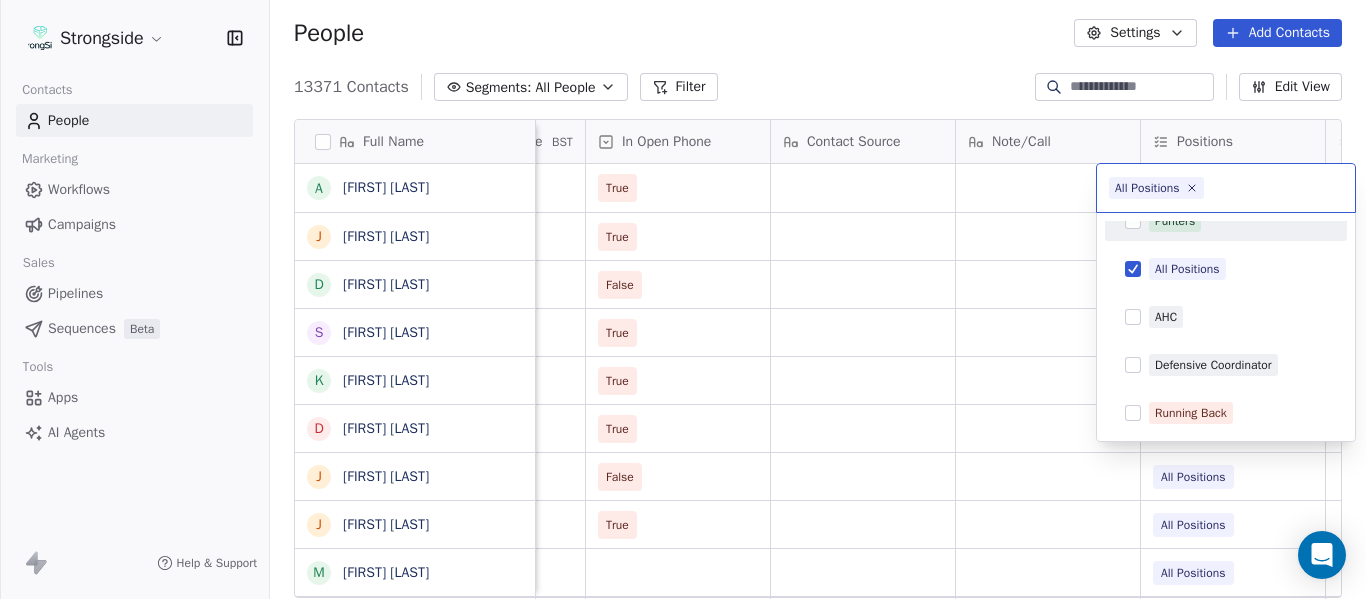 click on "Strongside Contacts People Marketing Workflows Campaigns Sales Pipelines Sequences Beta Tools Apps AI Agents Help & Support People Settings Add Contacts 13371 Contacts Segments: All People Filter Edit View Tag Add to Sequence Export Full Name A [FIRST] [LAST] J [FIRST] [LAST] D [FIRST] [LAST] S [FIRST] [LAST] K [FIRST] [LAST] D [FIRST] [LAST] J [FIRST] [LAST] J [FIRST] [LAST] M [FIRST] [LAST] C [FIRST] [LAST] M [FIRST] [LAST] J [FIRST] [LAST] D [FIRST] [LAST] R [FIRST] [LAST] V [FIRST] [LAST] B [FIRST] [LAST] J [FIRST] [LAST] J [FIRST] [LAST] C [FIRST] [LAST] C [FIRST] [LAST] B [FIRST] [LAST] R [FIRST] [LAST] J [FIRST] [LAST] E [FIRST] [LAST] A [FIRST] [LAST] K [FIRST] [LAST] K [FIRST] [LAST] N [FIRST] [LAST] J [FIRST] [LAST] F [FIRST] [LAST] Job Title Priority Emails Auto Clicked Last Activity Date BST In Open Phone Contact Source Note/Call Positions Student Pop. Lead Account Video Coordinator True All Positions Strength Coach True All Positions Recruiting (HS & Other) False All Positions Sports Medicine True All Positions Academic Advisor" at bounding box center (683, 299) 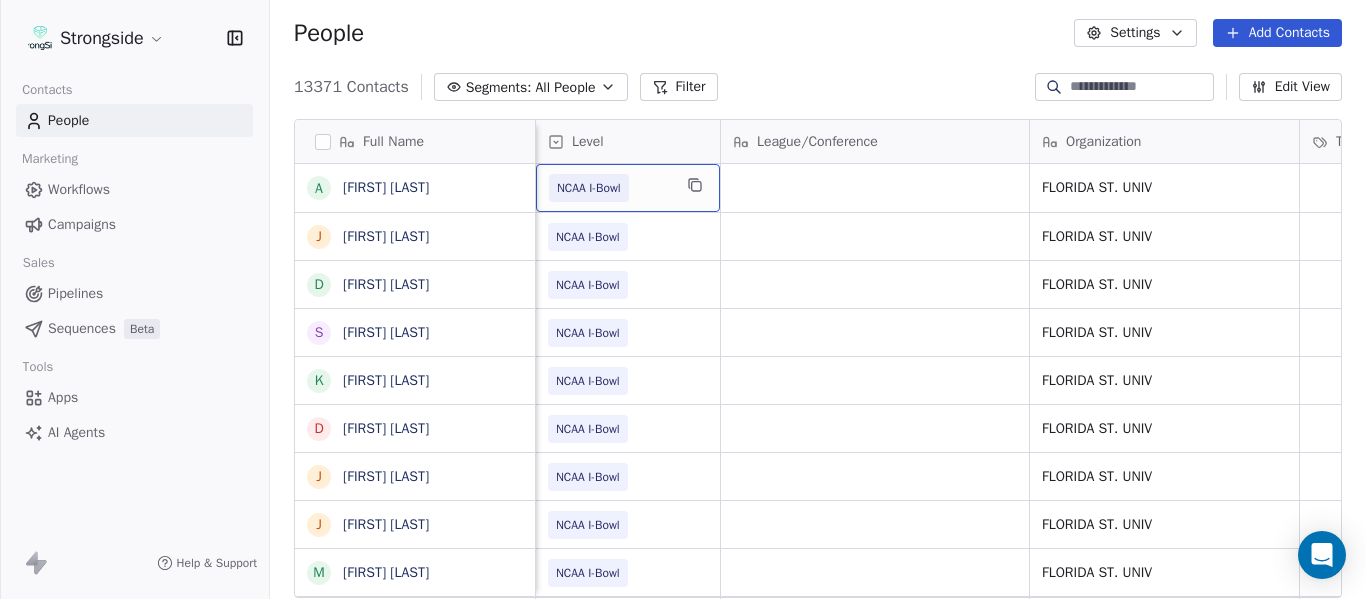 scroll, scrollTop: 0, scrollLeft: 310, axis: horizontal 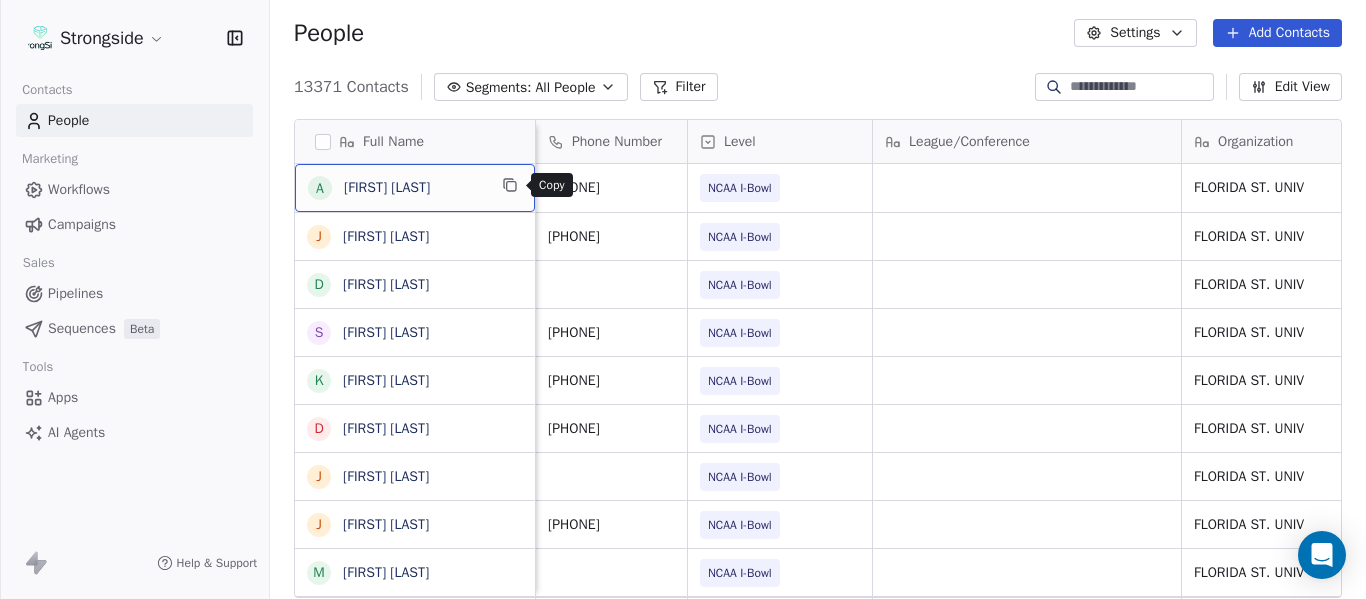 click 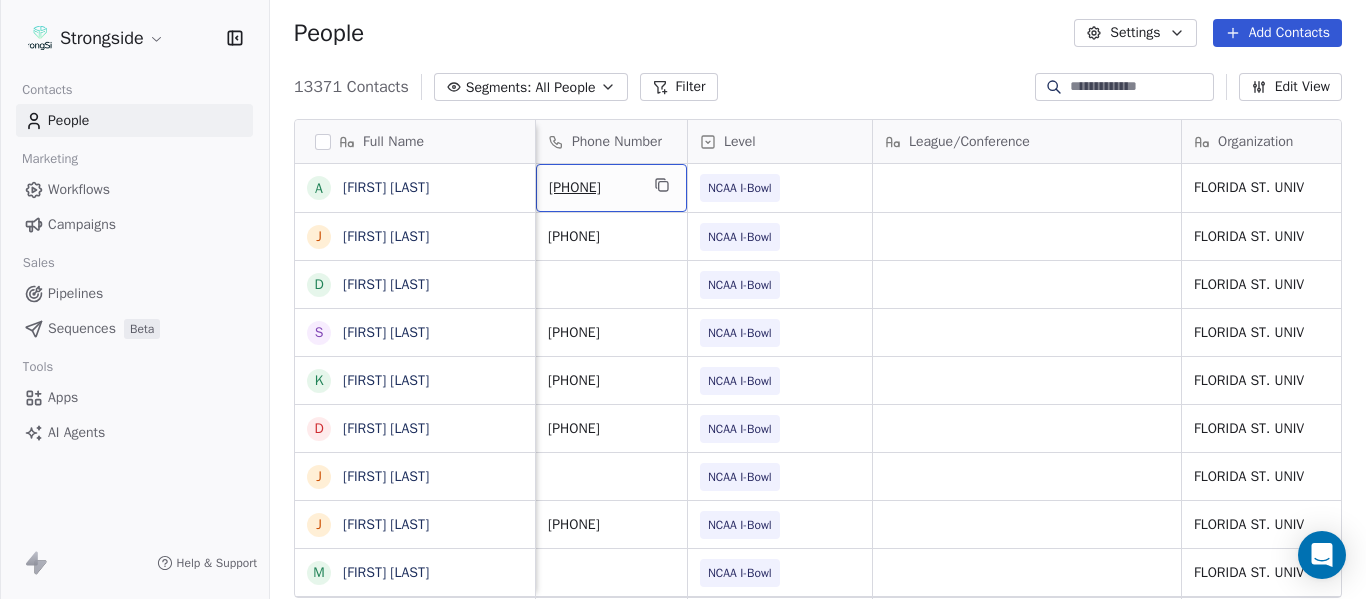 scroll, scrollTop: 0, scrollLeft: 0, axis: both 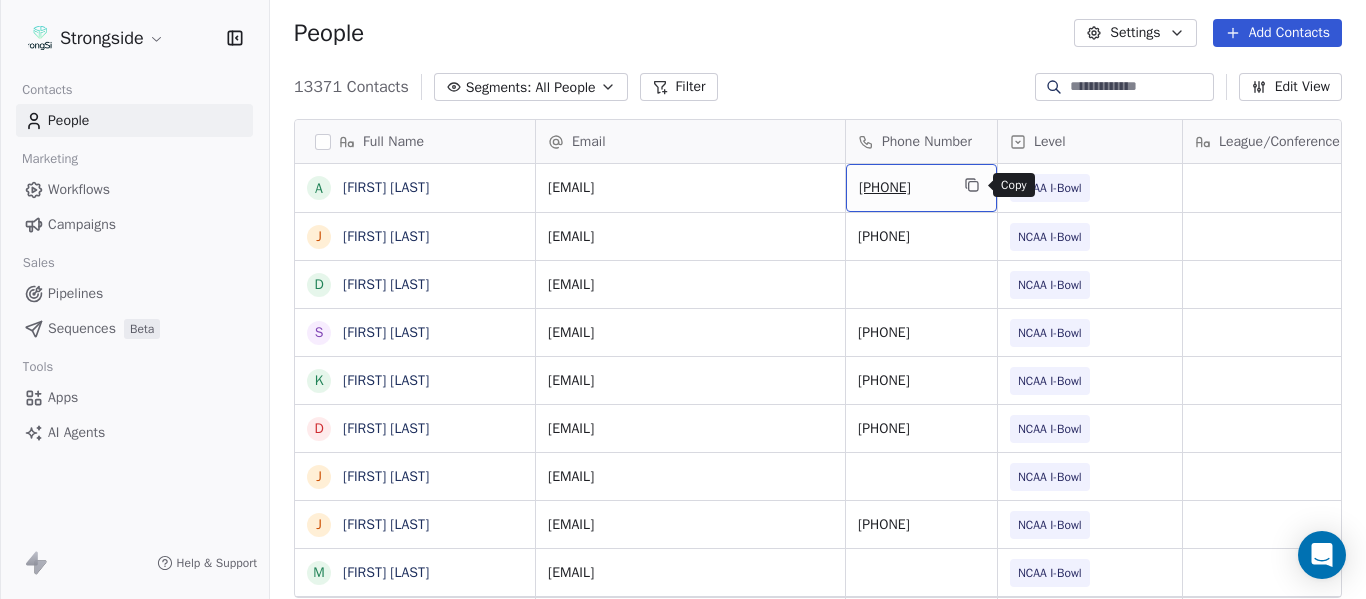 click 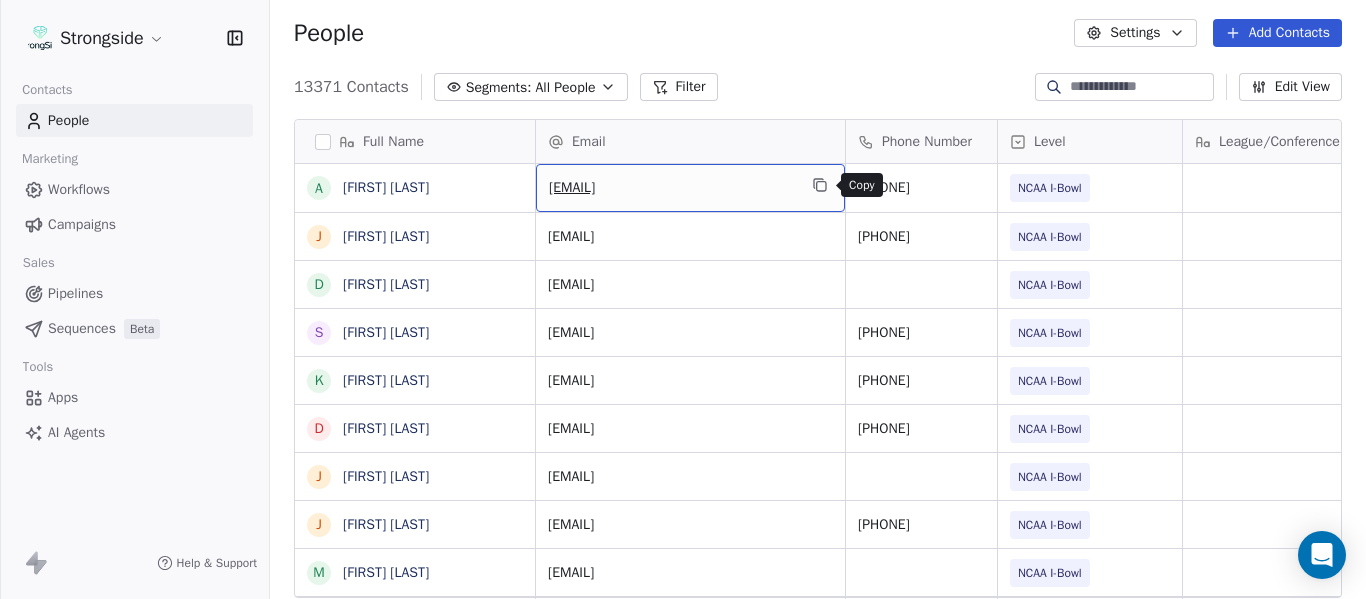 click at bounding box center (820, 185) 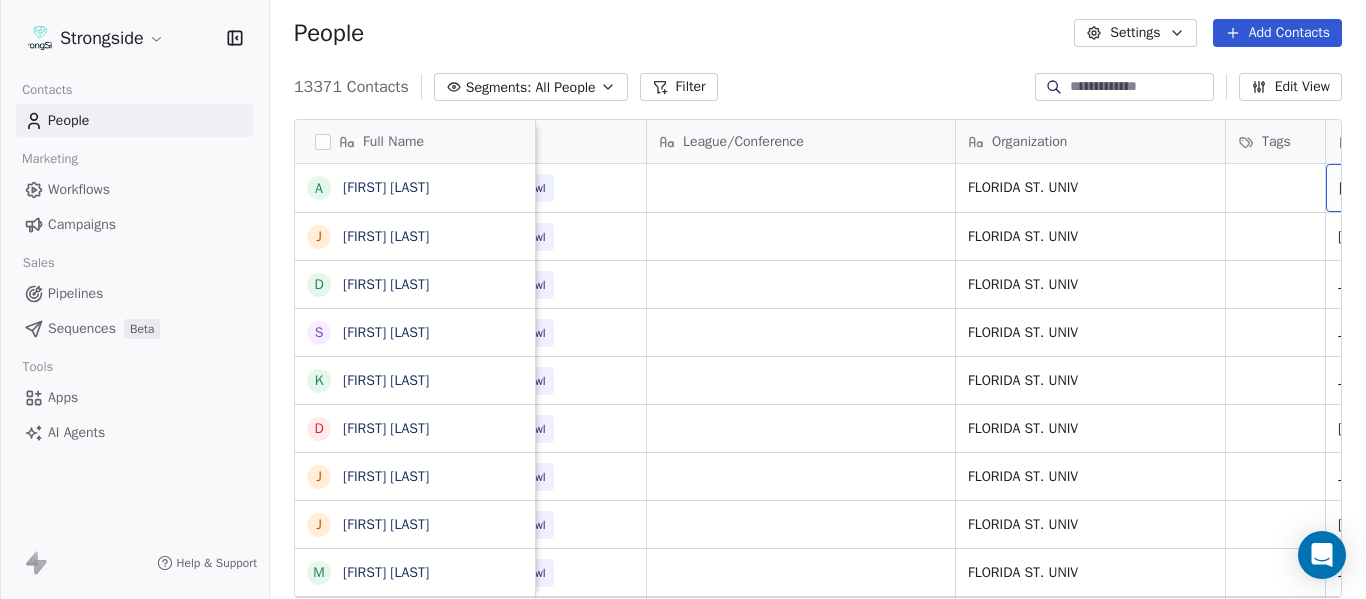 scroll, scrollTop: 0, scrollLeft: 721, axis: horizontal 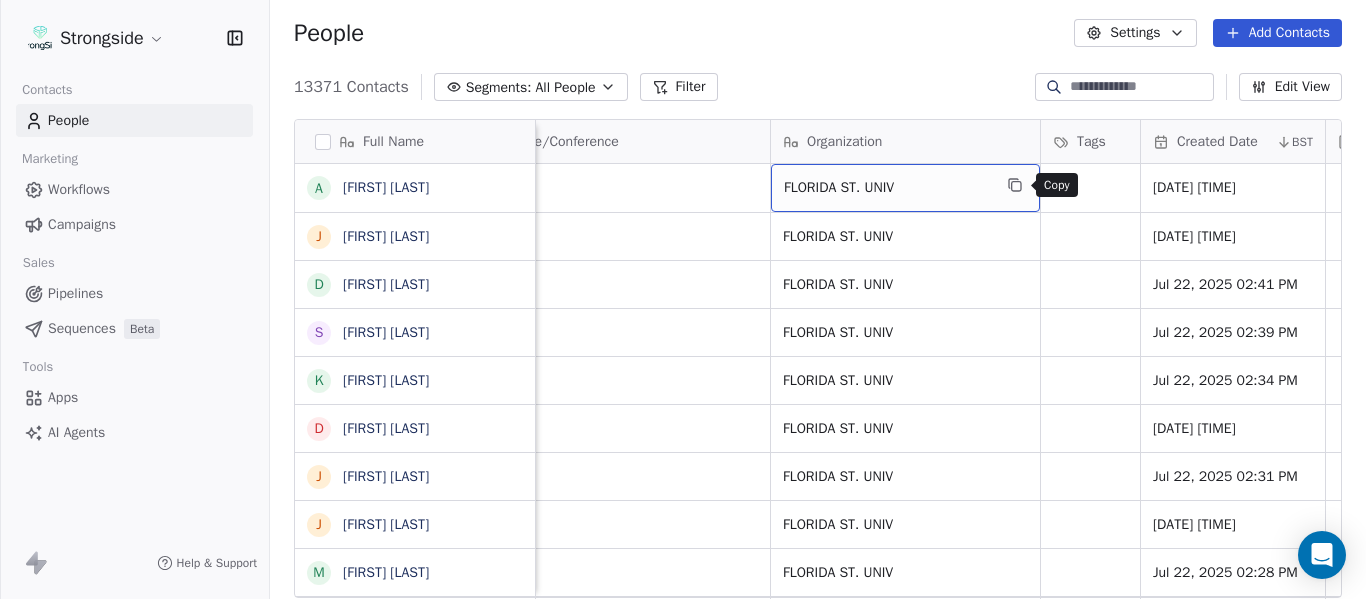 click 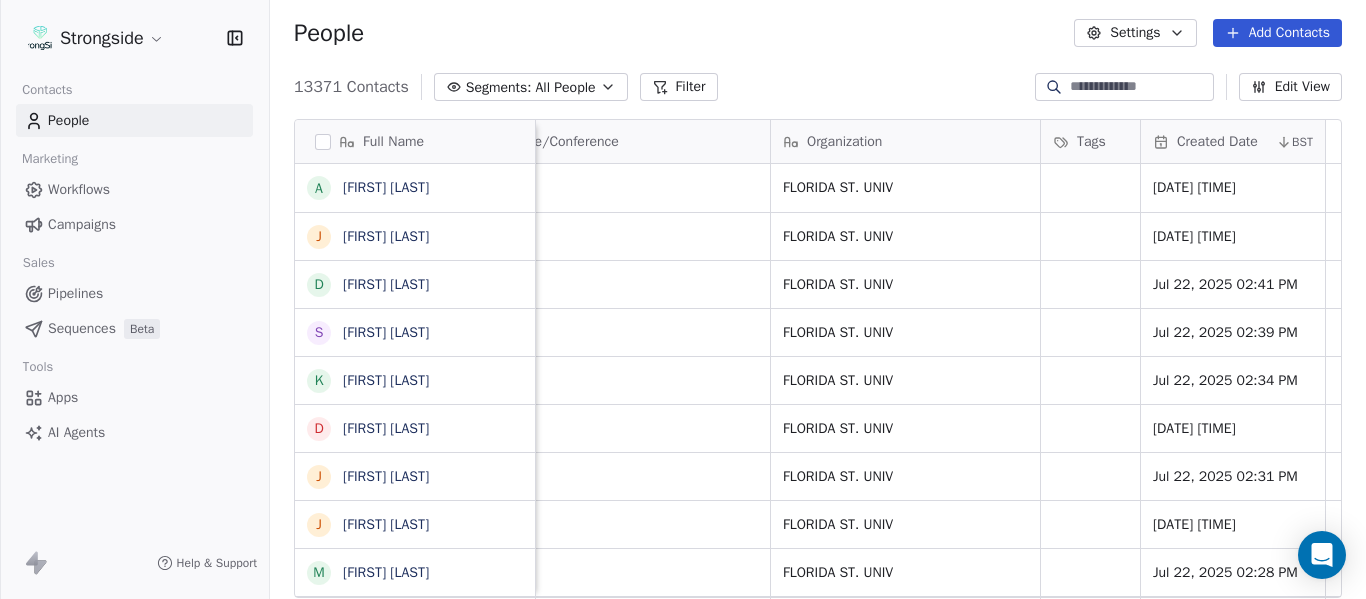 scroll, scrollTop: 0, scrollLeft: 0, axis: both 